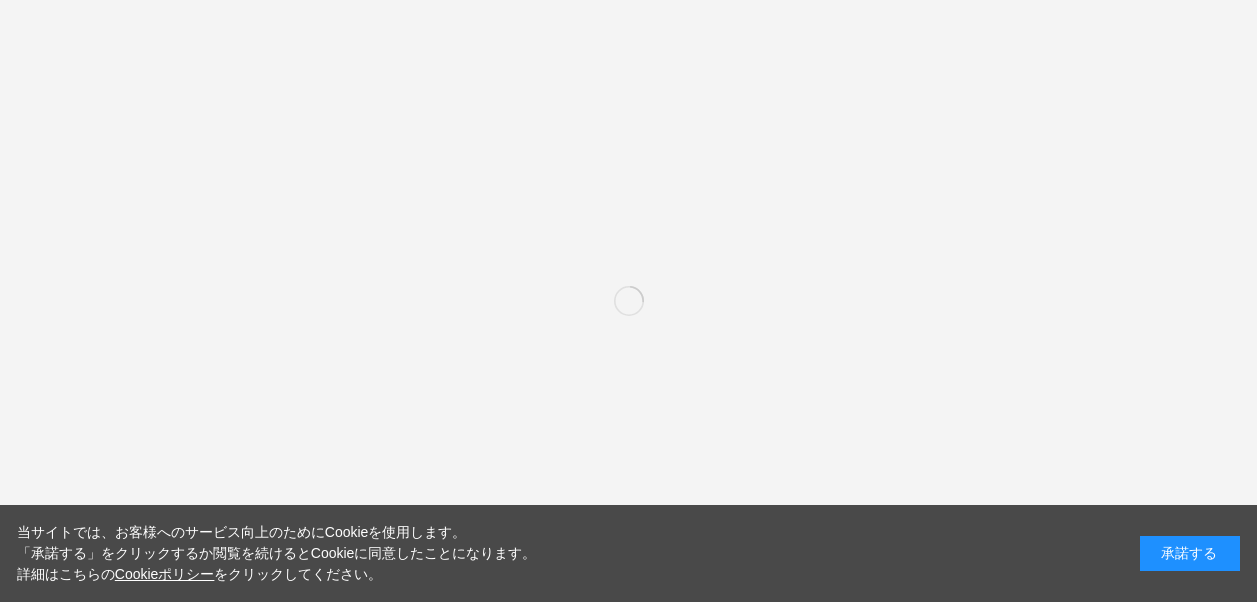 scroll, scrollTop: 0, scrollLeft: 0, axis: both 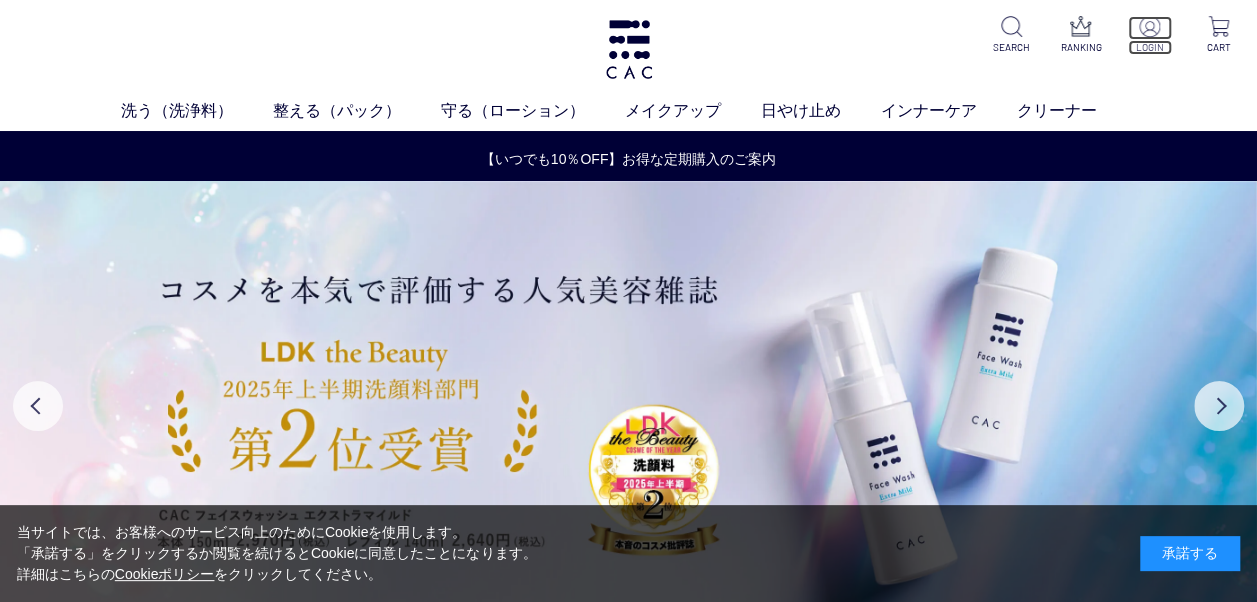 click at bounding box center (1149, 26) 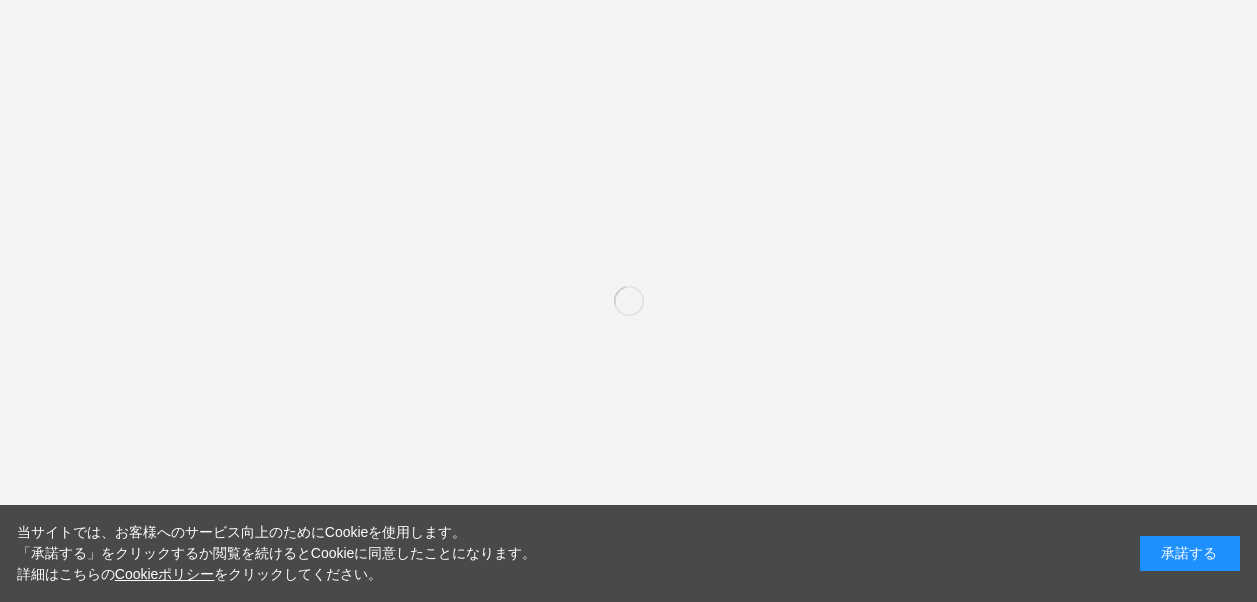 scroll, scrollTop: 0, scrollLeft: 0, axis: both 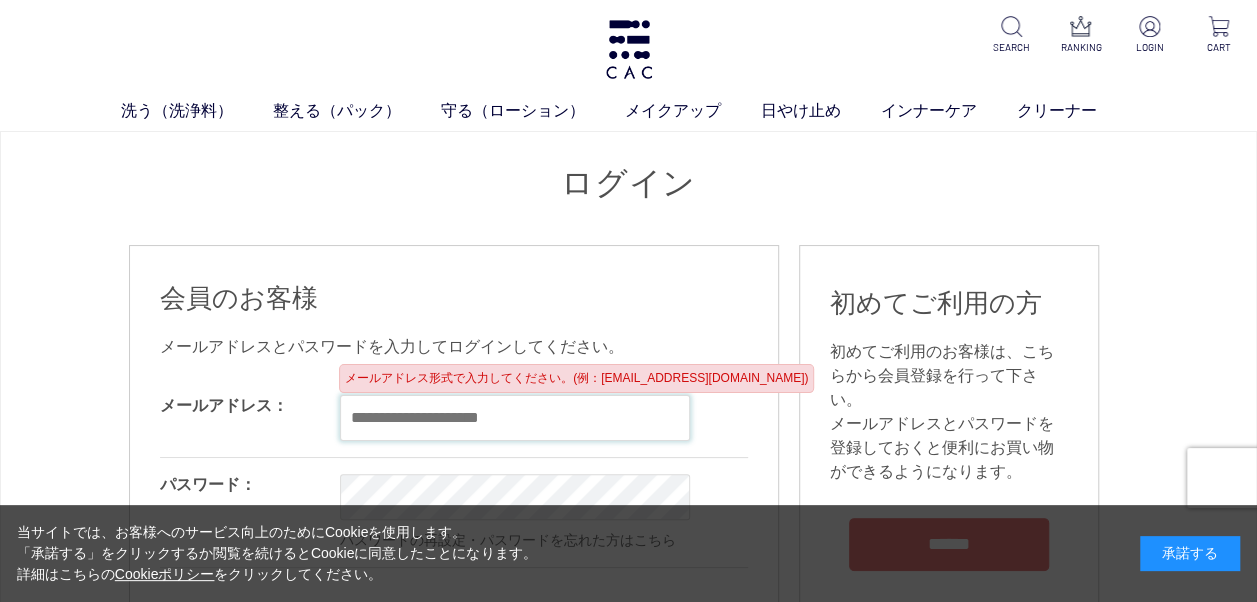 click at bounding box center (515, 418) 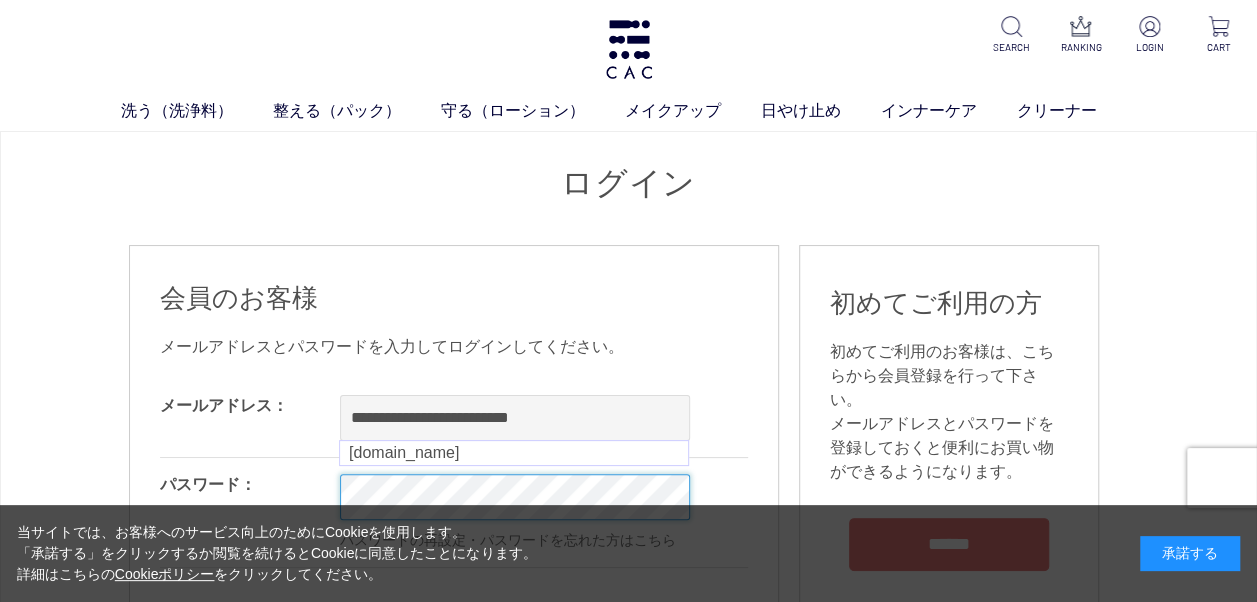click on "洗う（洗浄料）
液体洗浄料
パウダー洗浄料
泡洗顔料
グッズ
整える（パック）
フェイスパック
ヘアパック
守る（ローション）
保湿化粧水
柔軟化粧水
美容液
ジェル
メイクアップ
ベース
アイ
フェイスカラー
リップ
日やけ止め
インナーケア
クリーナー
SEARCH
RANKING
LOGIN
CART
ログイン
会員のお客様
OK OK" at bounding box center [628, 1764] 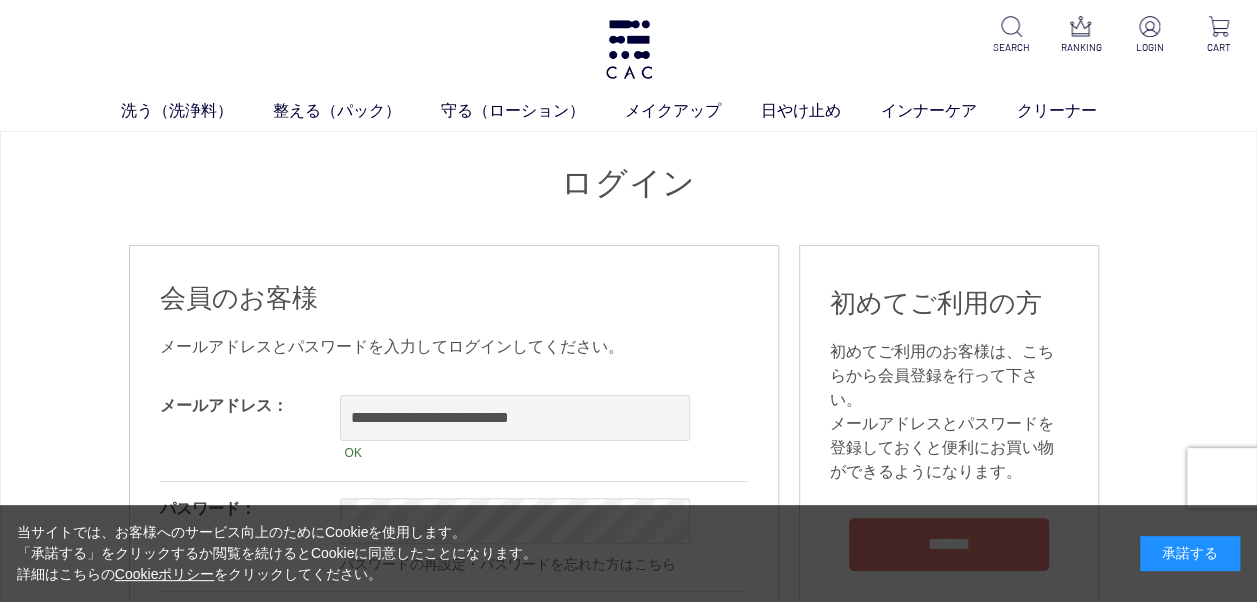 click on "**********" at bounding box center (628, 752) 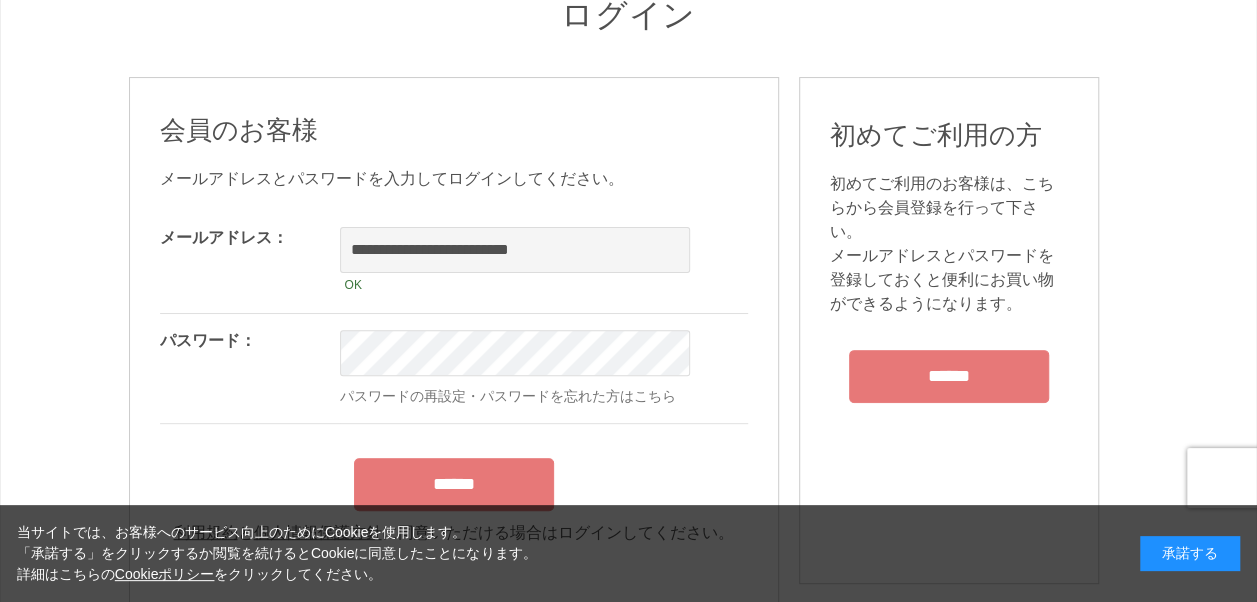 scroll, scrollTop: 200, scrollLeft: 0, axis: vertical 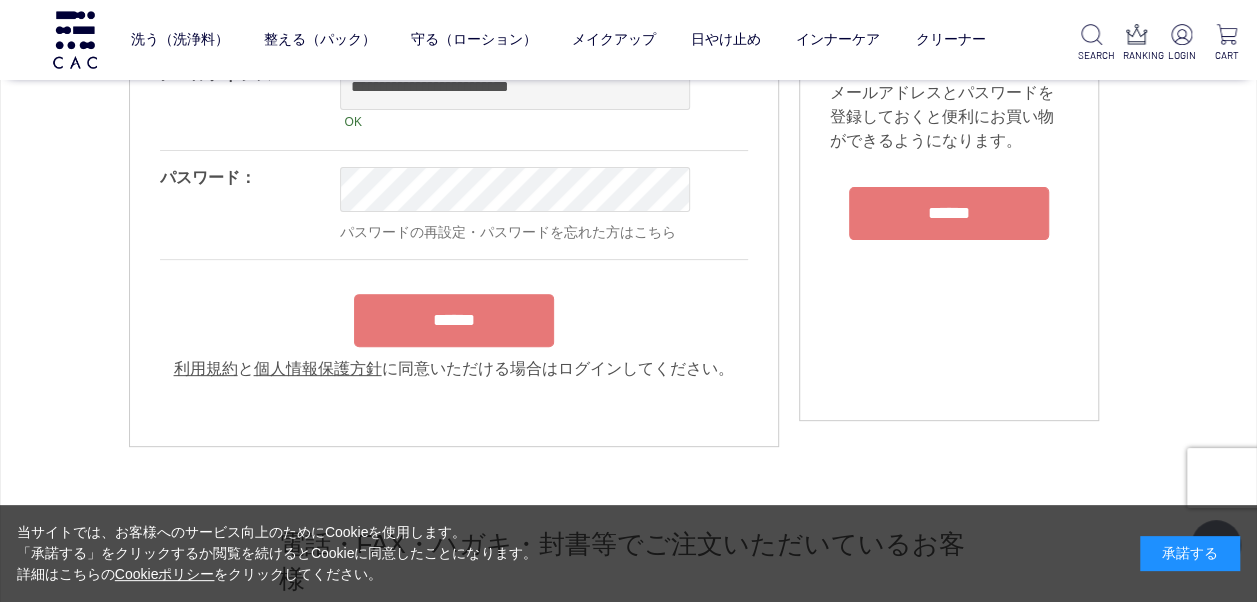 click on "******" at bounding box center (454, 320) 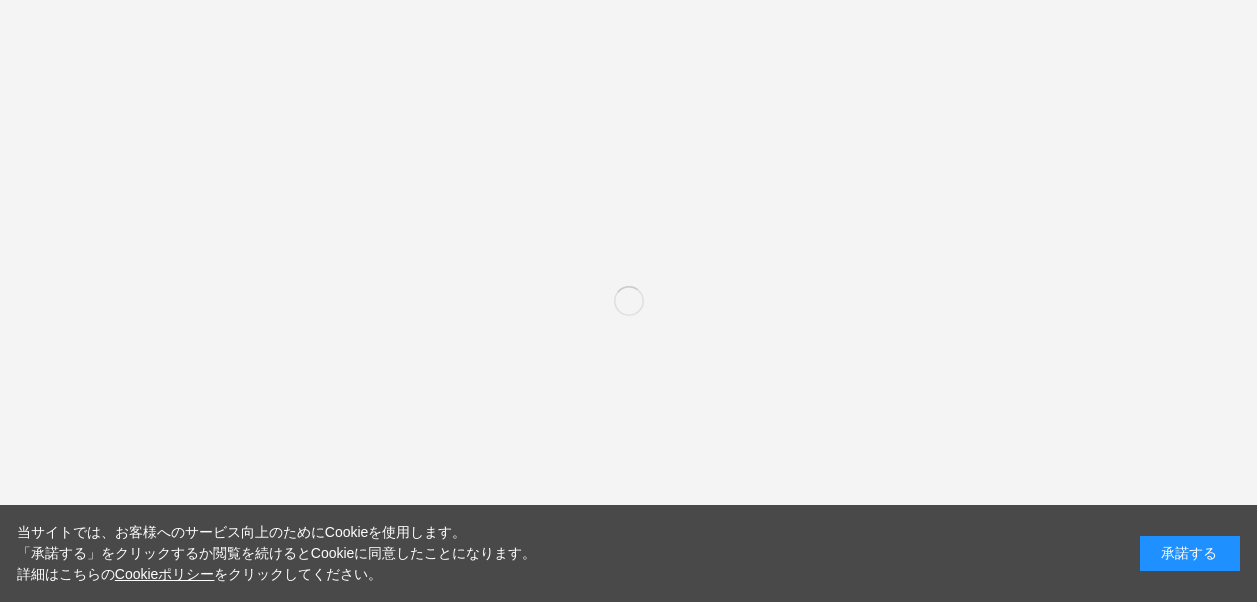 scroll, scrollTop: 0, scrollLeft: 0, axis: both 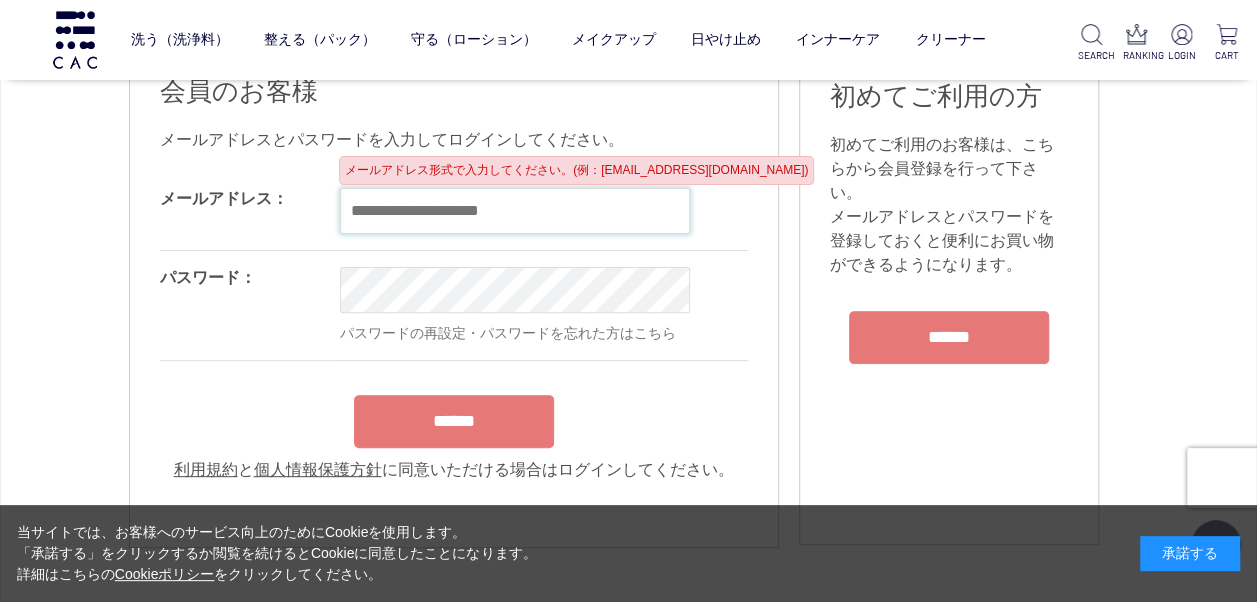 click at bounding box center [515, 211] 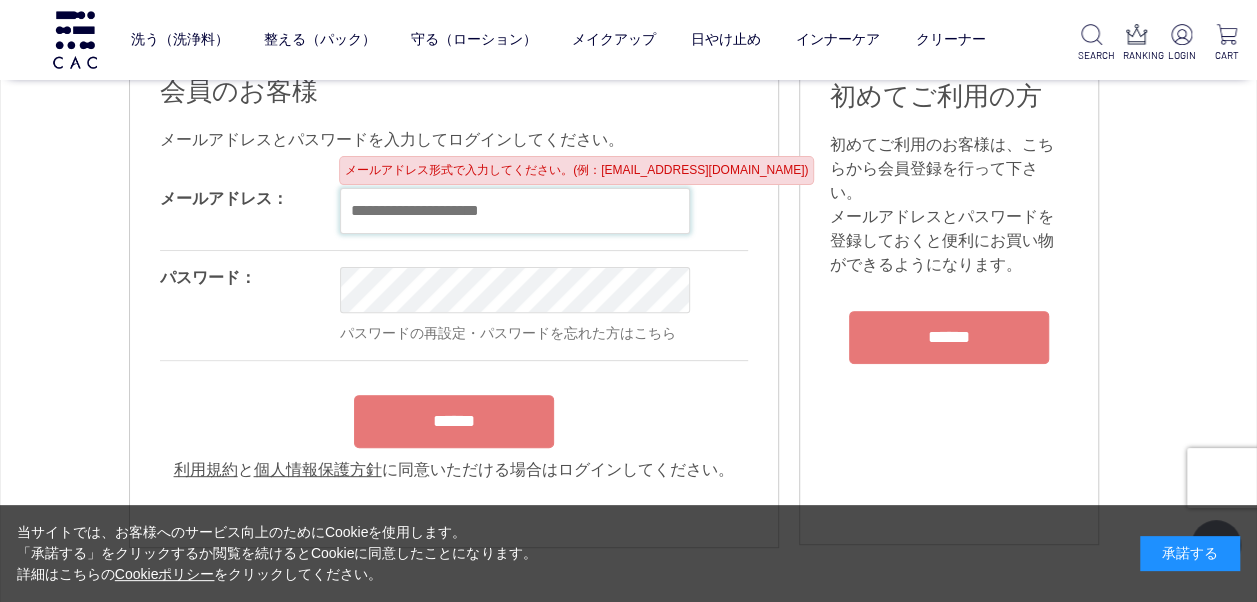 type on "**********" 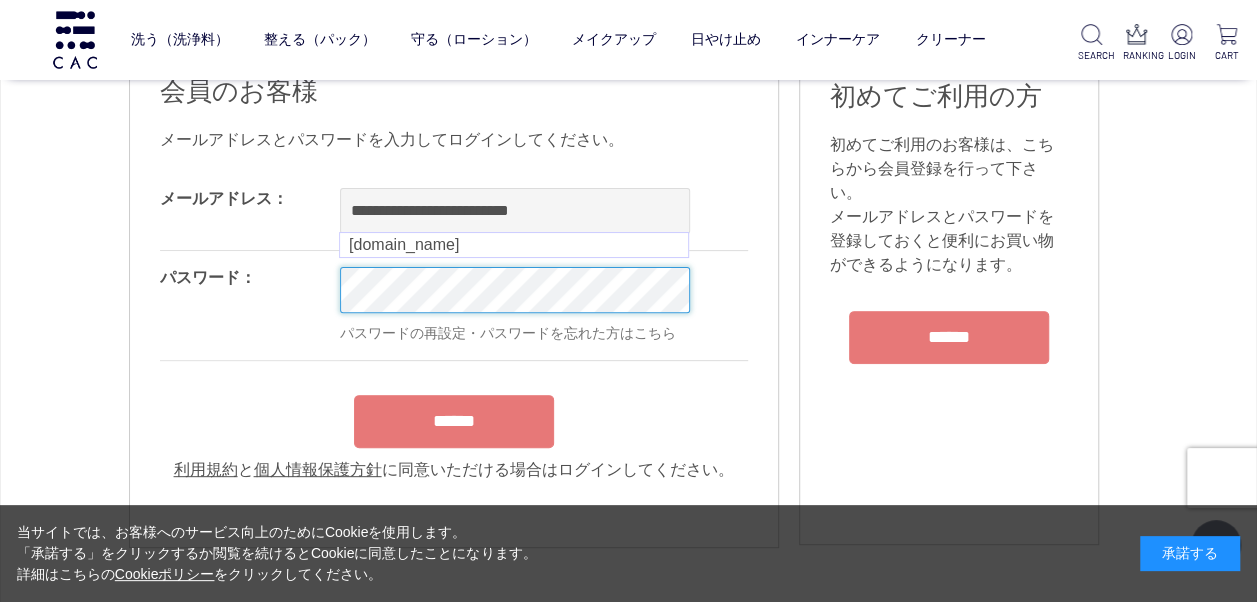 click on "洗う（洗浄料）
液体洗浄料
パウダー洗浄料
泡洗顔料
グッズ
整える（パック）
フェイスパック
ヘアパック
守る（ローション）
保湿化粧水
柔軟化粧水
美容液
ジェル
メイクアップ
ベース
アイ
フェイスカラー
リップ
日やけ止め
インナーケア
クリーナー
SEARCH
RANKING
LOGIN
CART
ログイン
会員のお客様" at bounding box center [628, 1561] 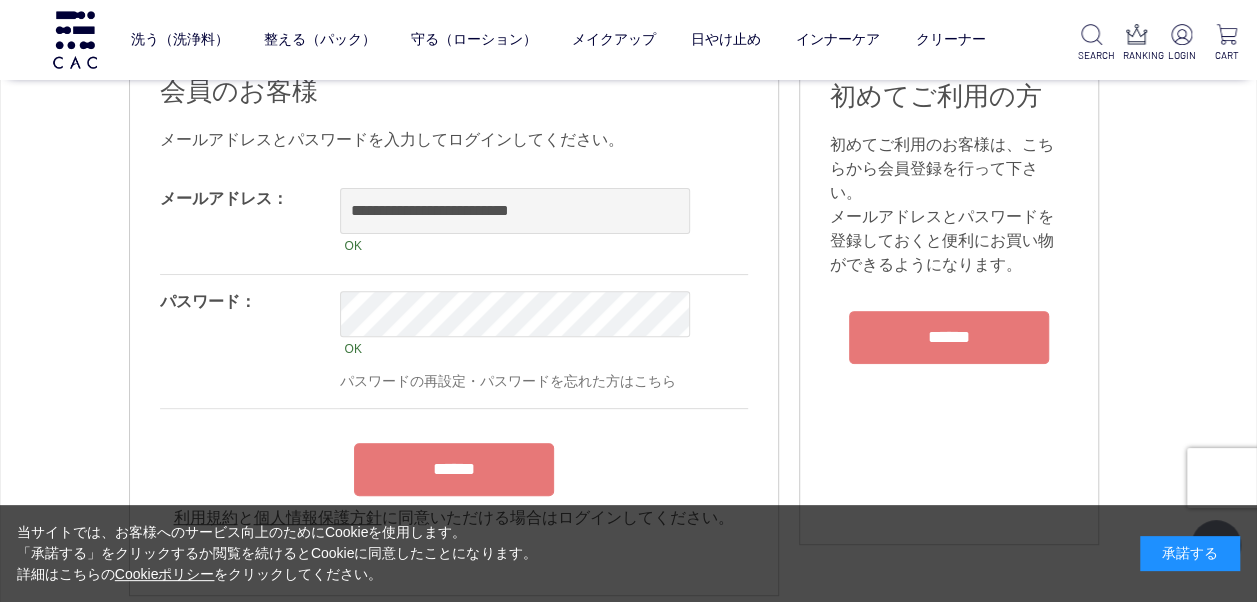 click on "**********" at bounding box center [454, 350] 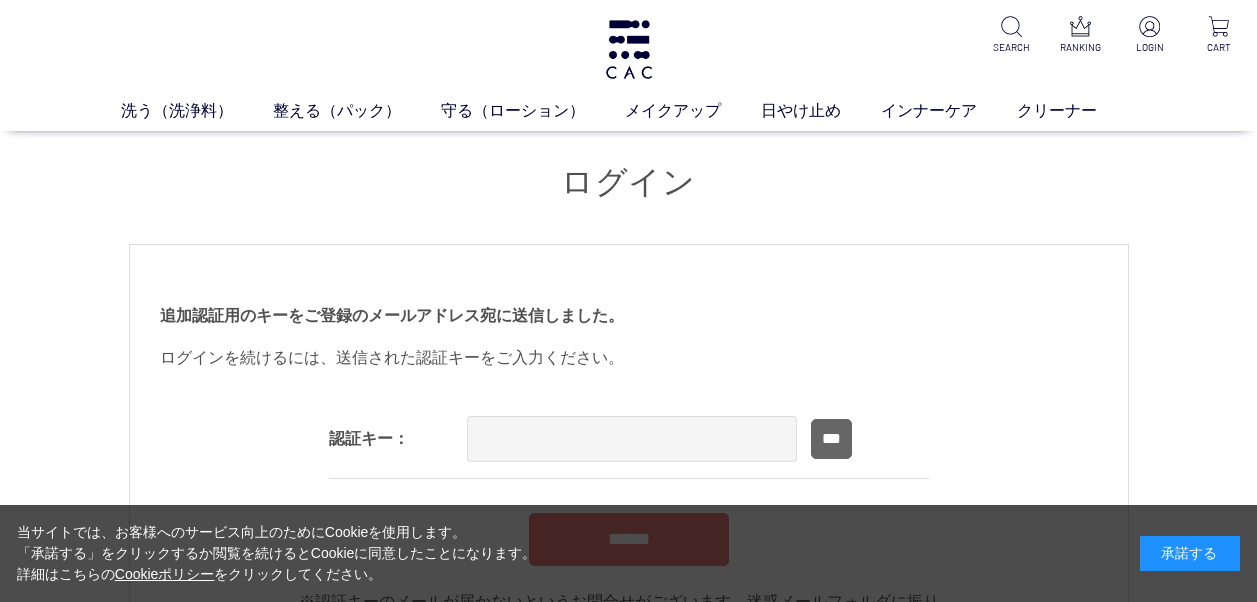 scroll, scrollTop: 0, scrollLeft: 0, axis: both 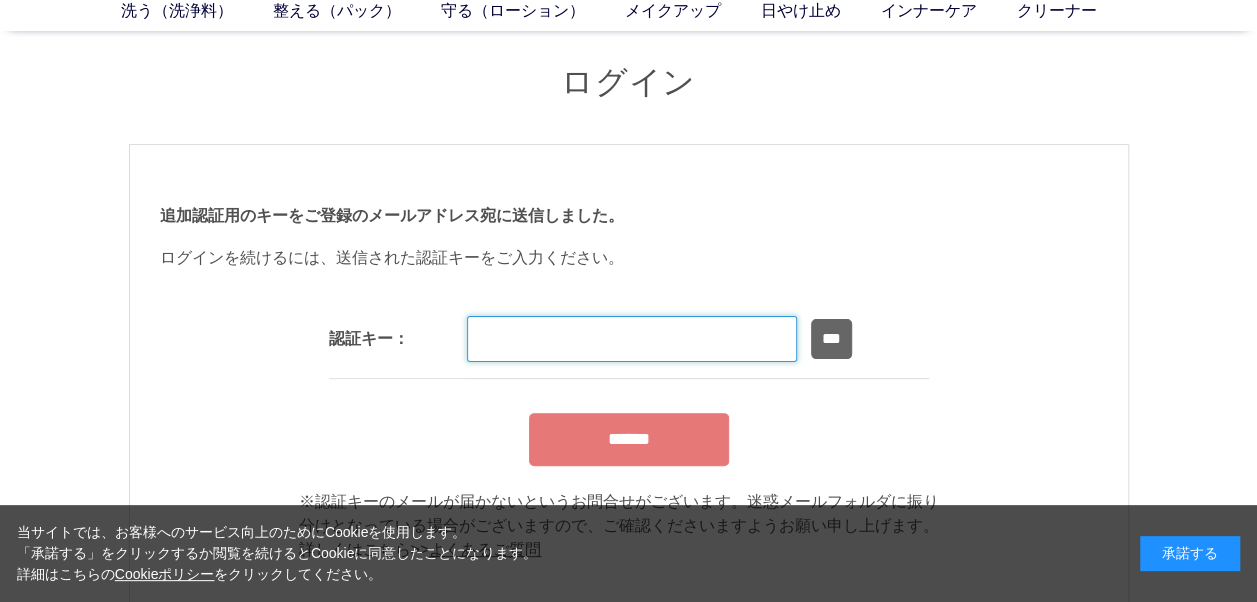 click at bounding box center [632, 339] 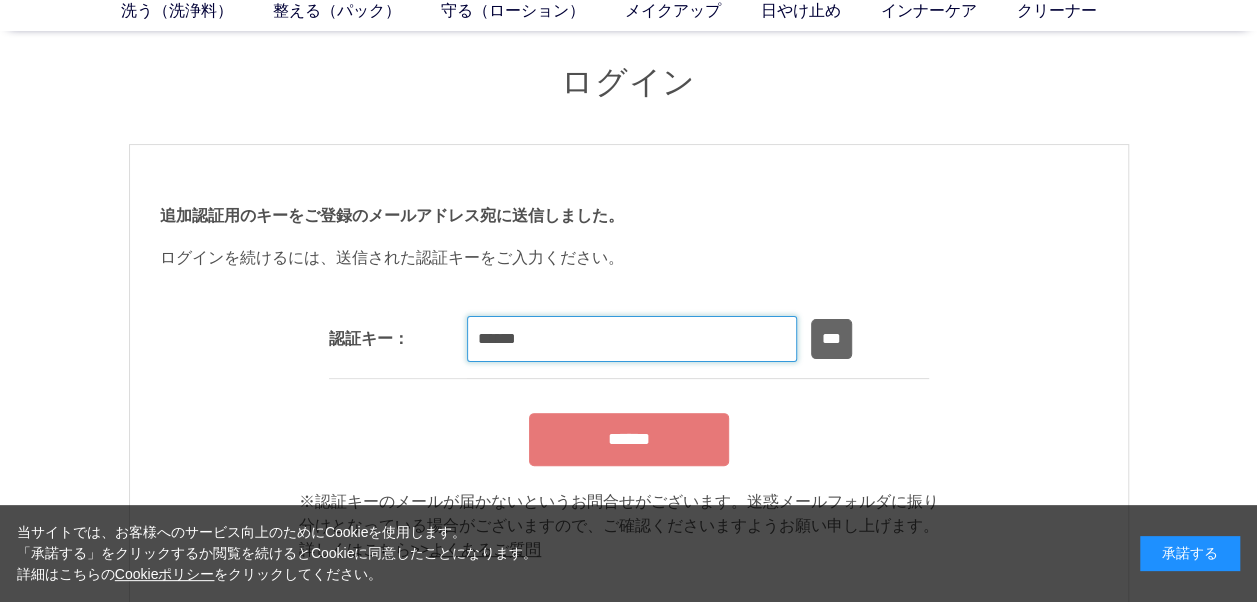 type on "******" 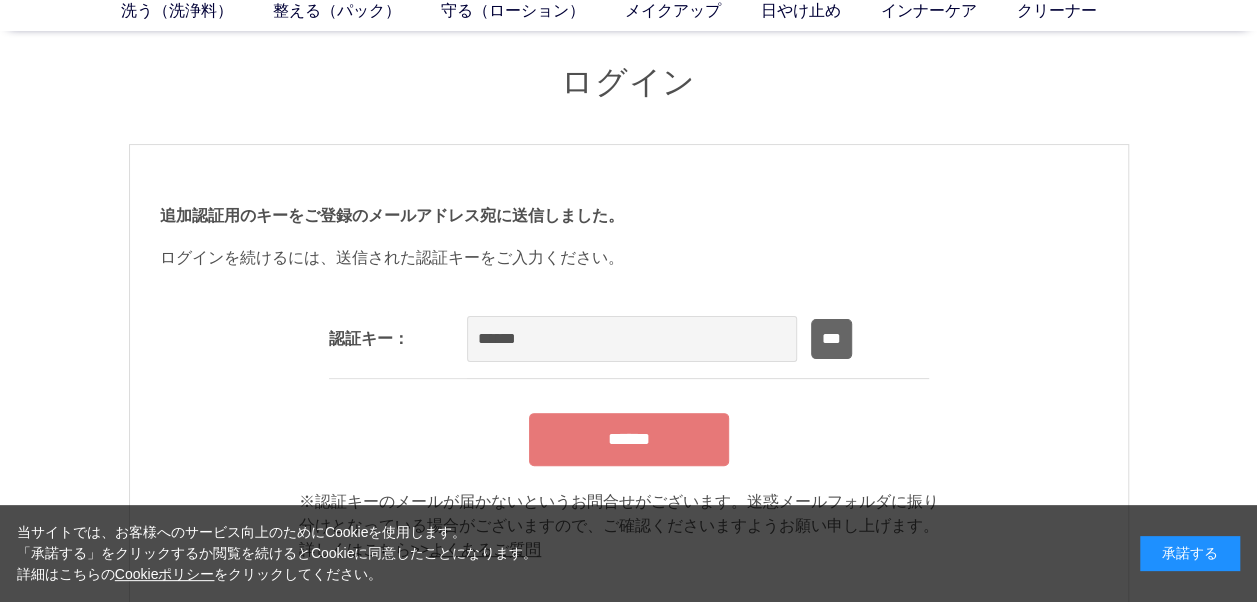 click on "******" at bounding box center [629, 439] 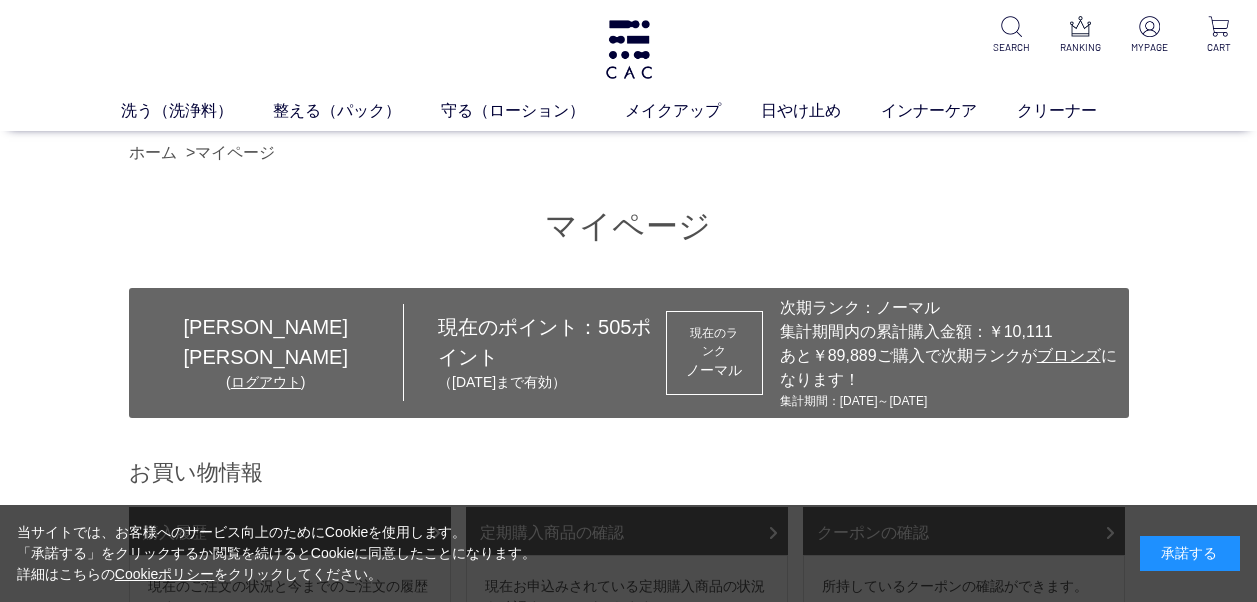 scroll, scrollTop: 0, scrollLeft: 0, axis: both 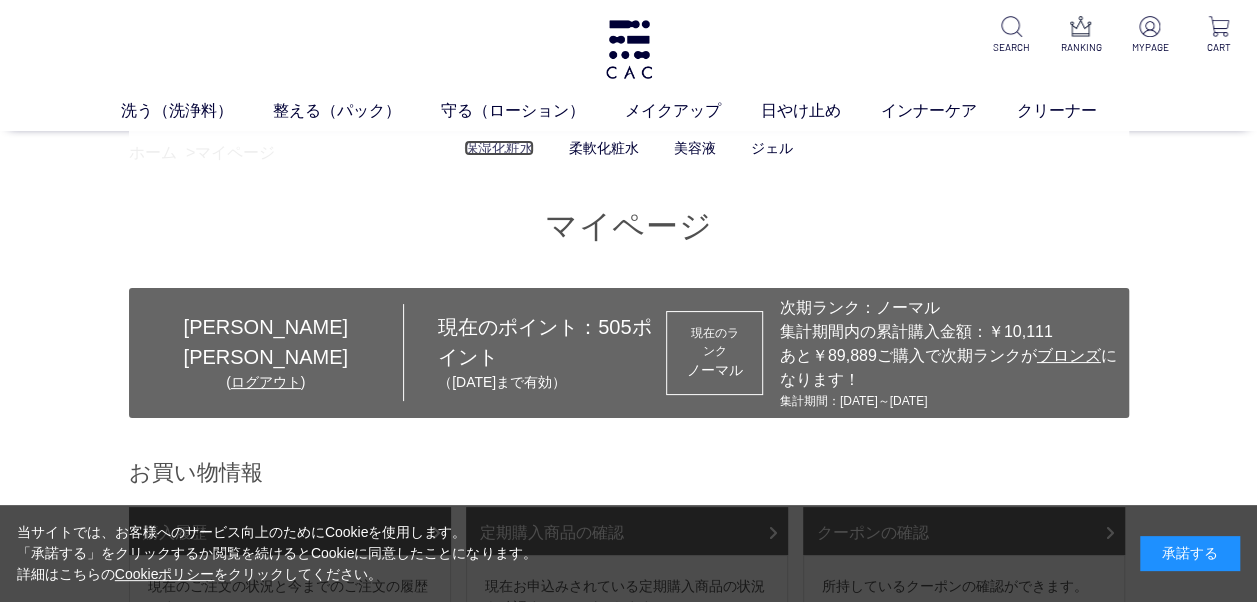 click on "保湿化粧水" at bounding box center (499, 148) 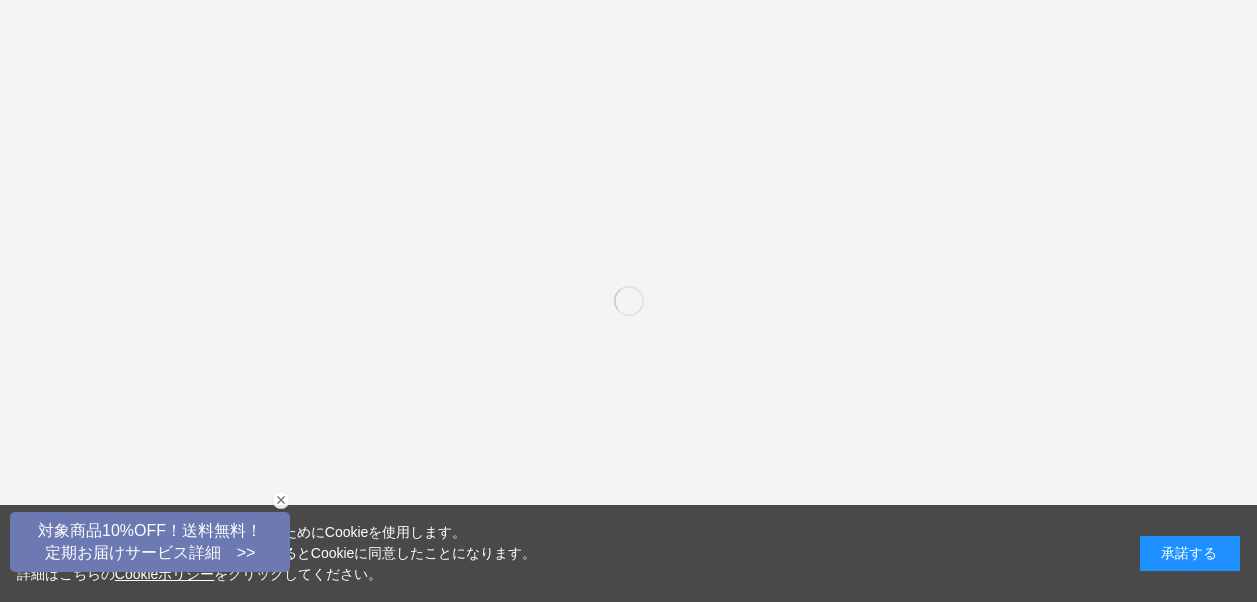 scroll, scrollTop: 0, scrollLeft: 0, axis: both 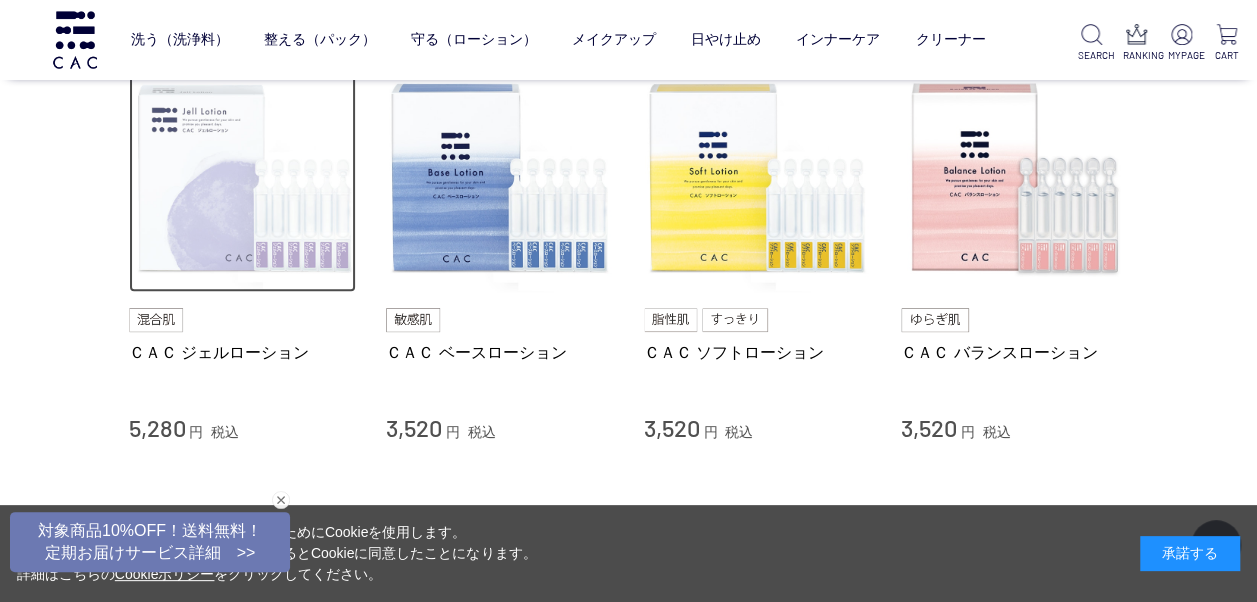 click at bounding box center (243, 179) 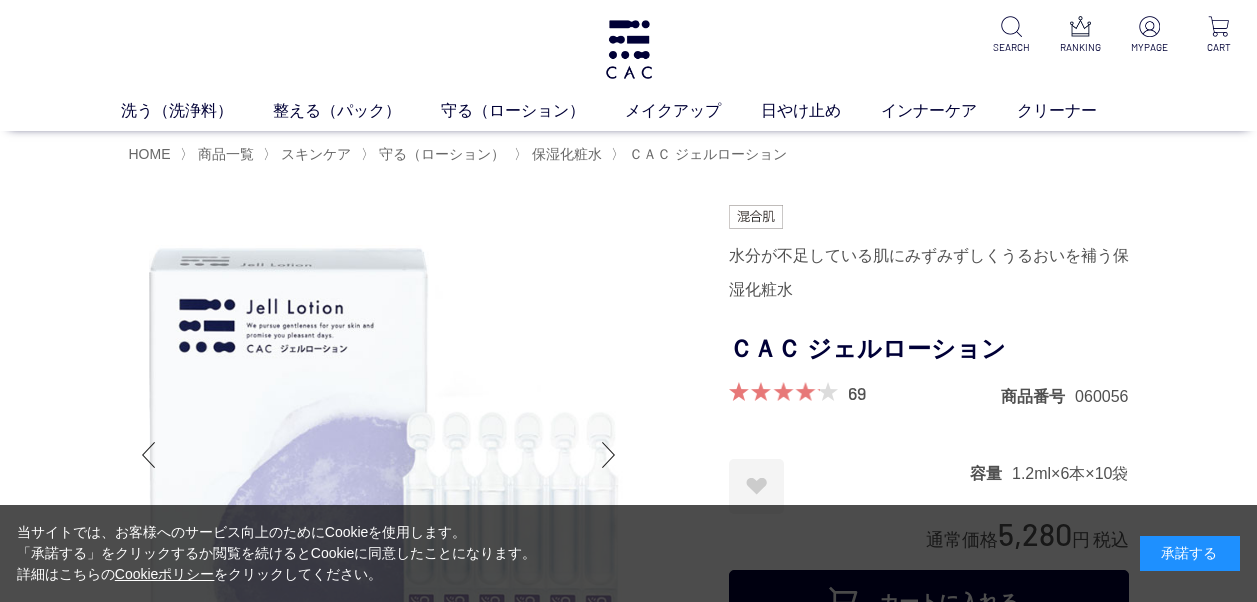 scroll, scrollTop: 0, scrollLeft: 0, axis: both 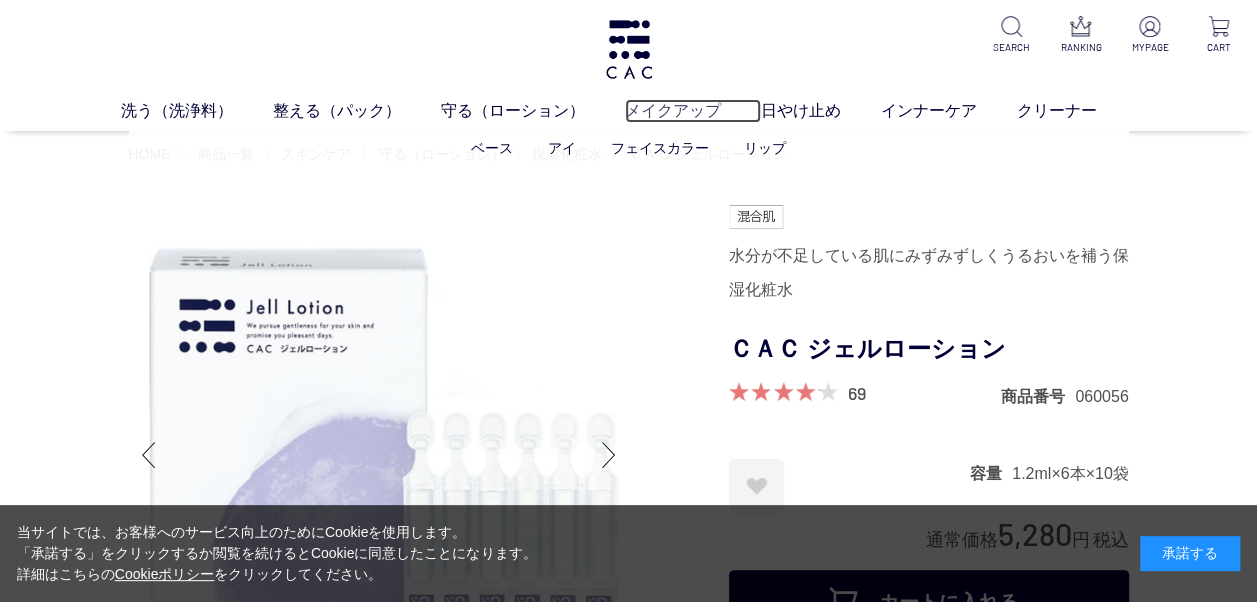 click on "メイクアップ" at bounding box center [693, 111] 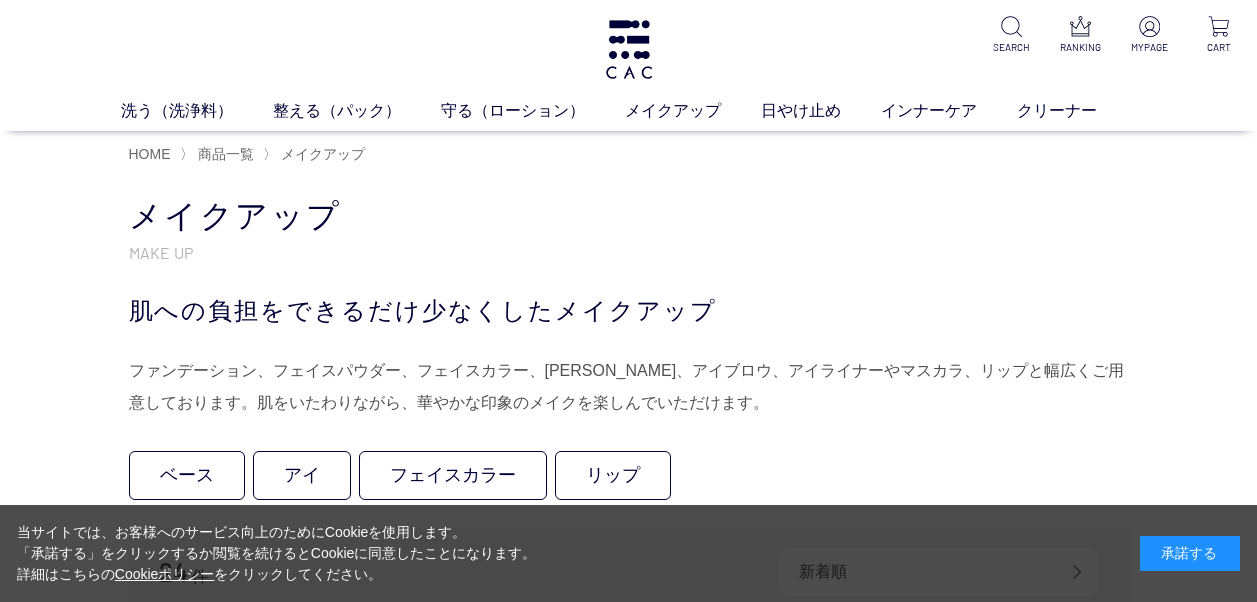 scroll, scrollTop: 0, scrollLeft: 0, axis: both 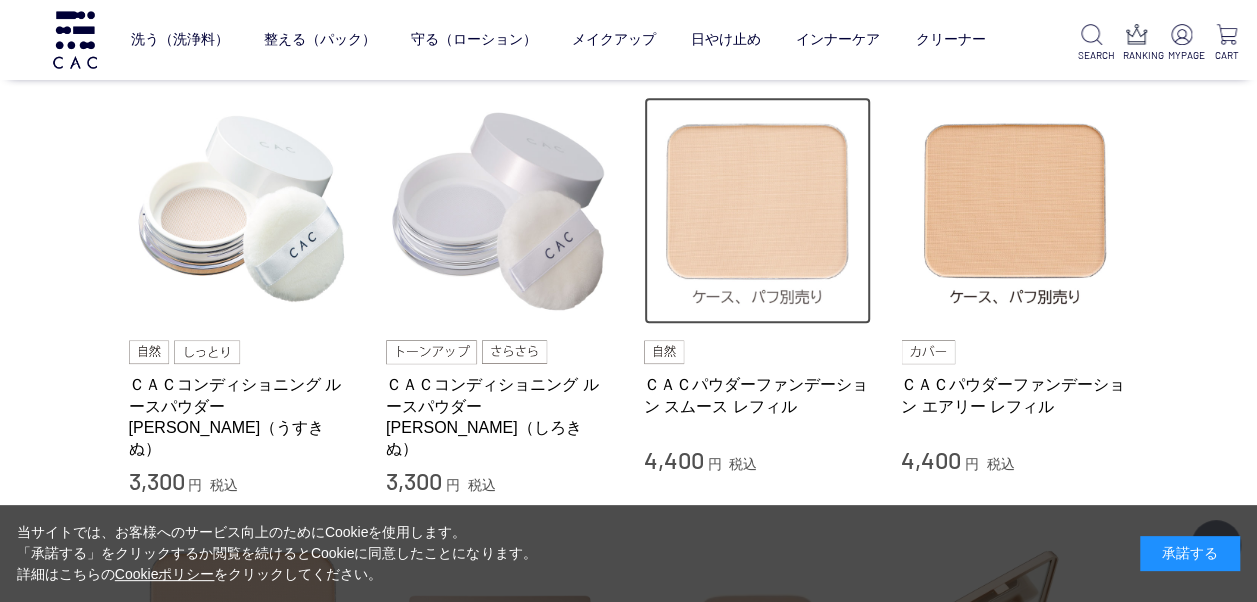click at bounding box center [758, 211] 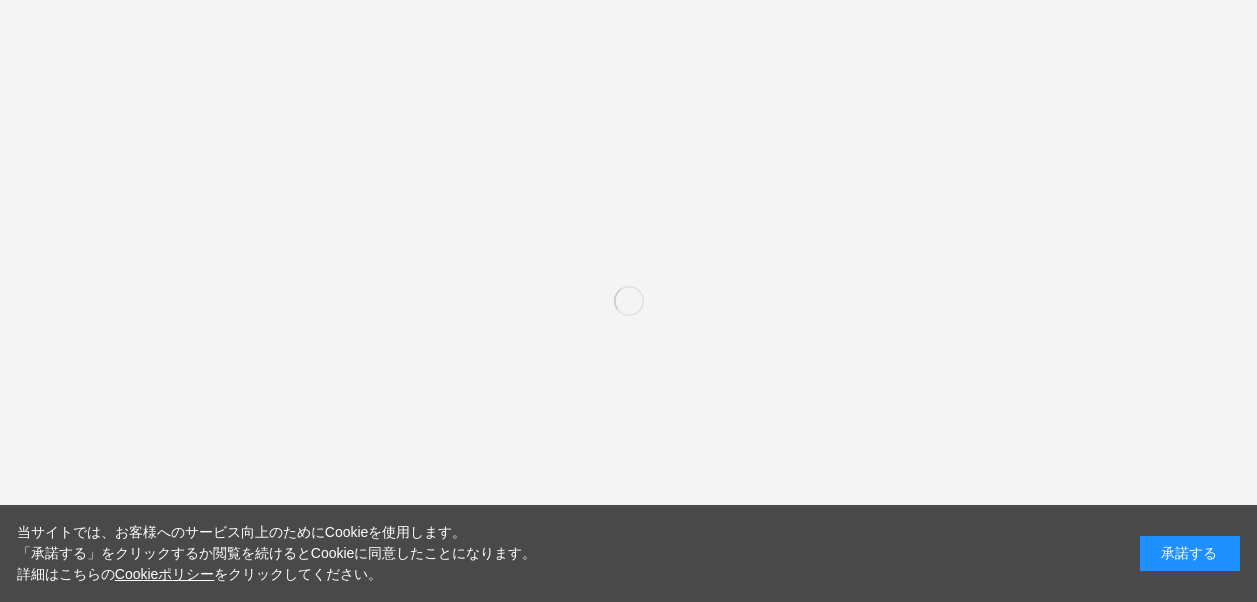 scroll, scrollTop: 0, scrollLeft: 0, axis: both 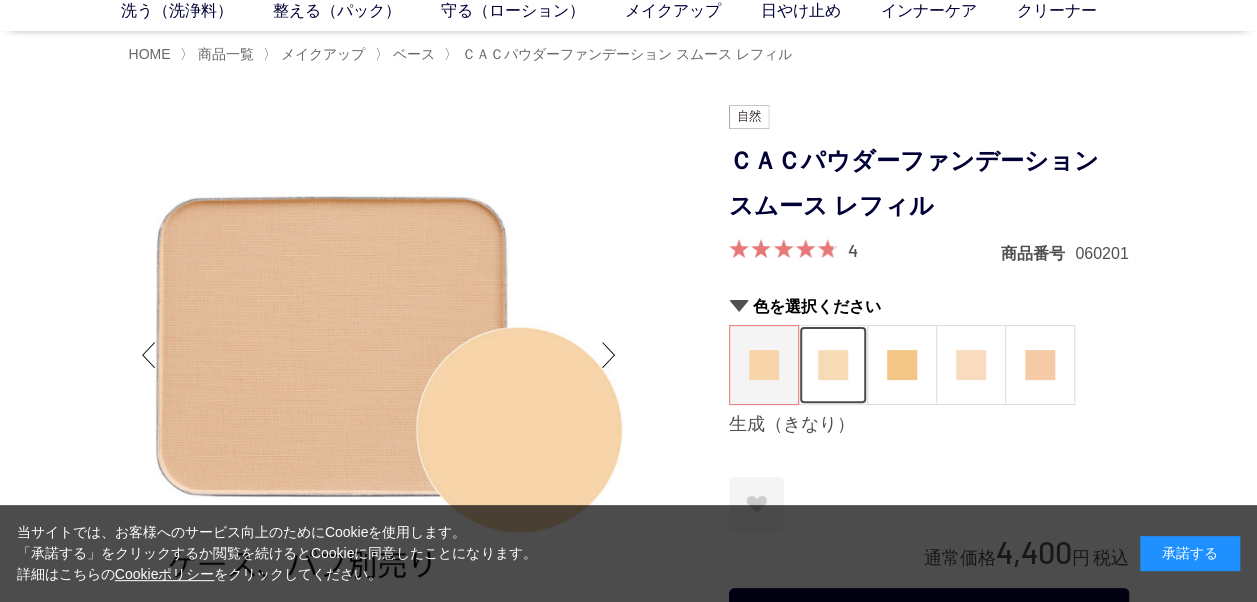 click at bounding box center (833, 365) 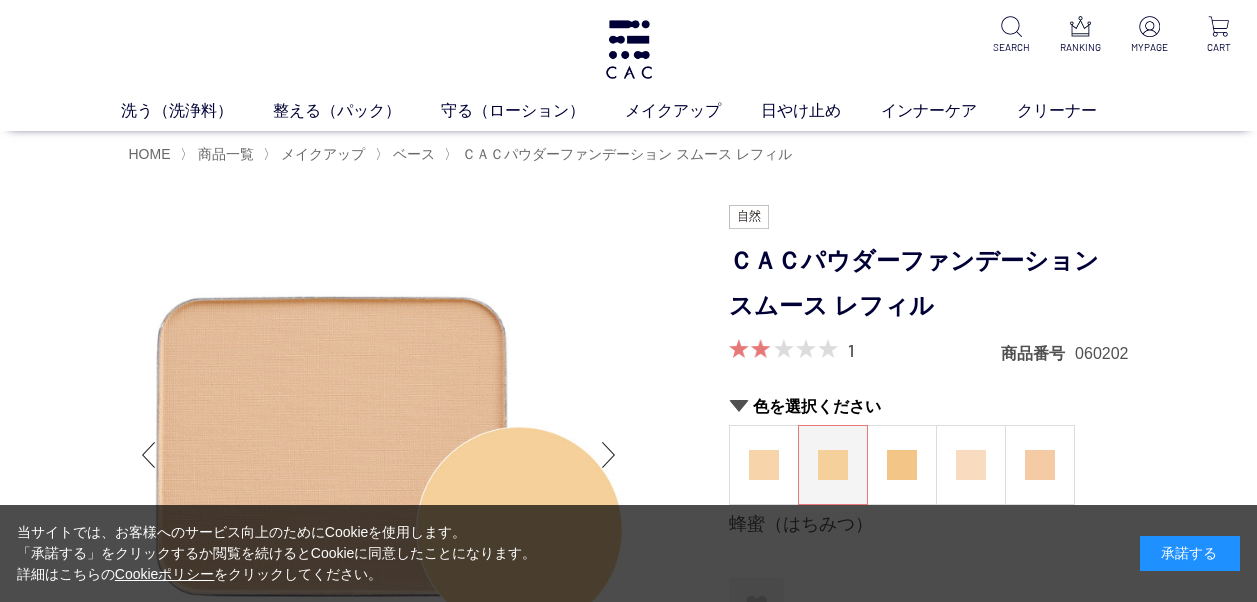 scroll, scrollTop: 0, scrollLeft: 0, axis: both 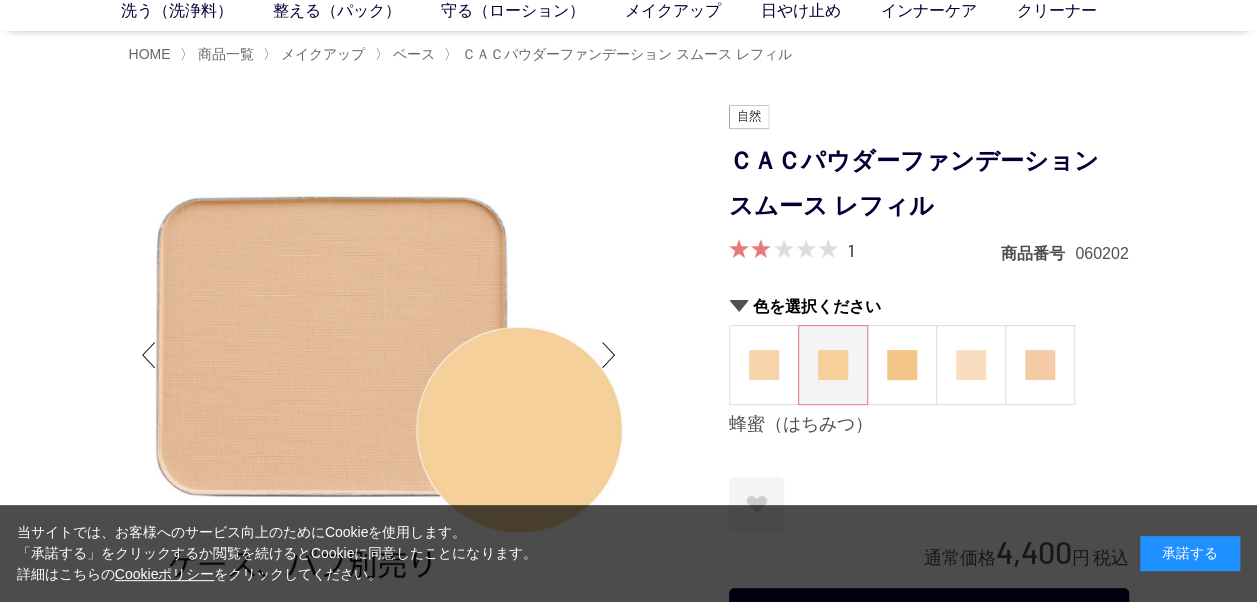 click on "HOME
〉
商品一覧
〉
メイクアップ
〉
ベース
〉
ＣＡＣパウダーファンデーション スムース レフィル" at bounding box center [629, 53] 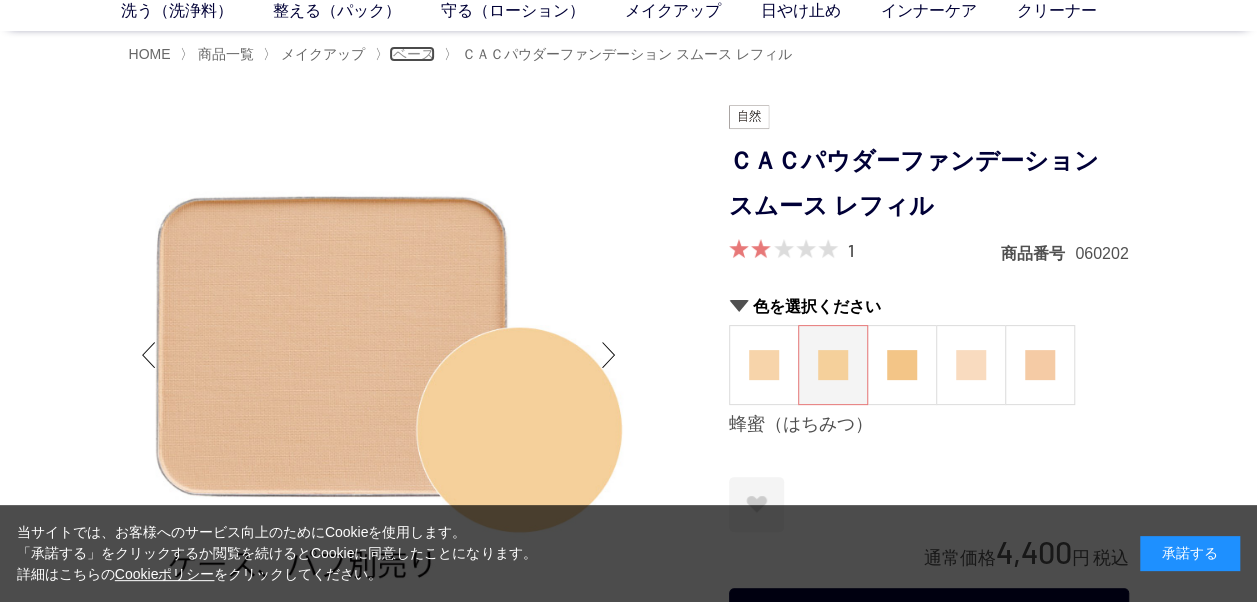 click on "ベース" at bounding box center [414, 54] 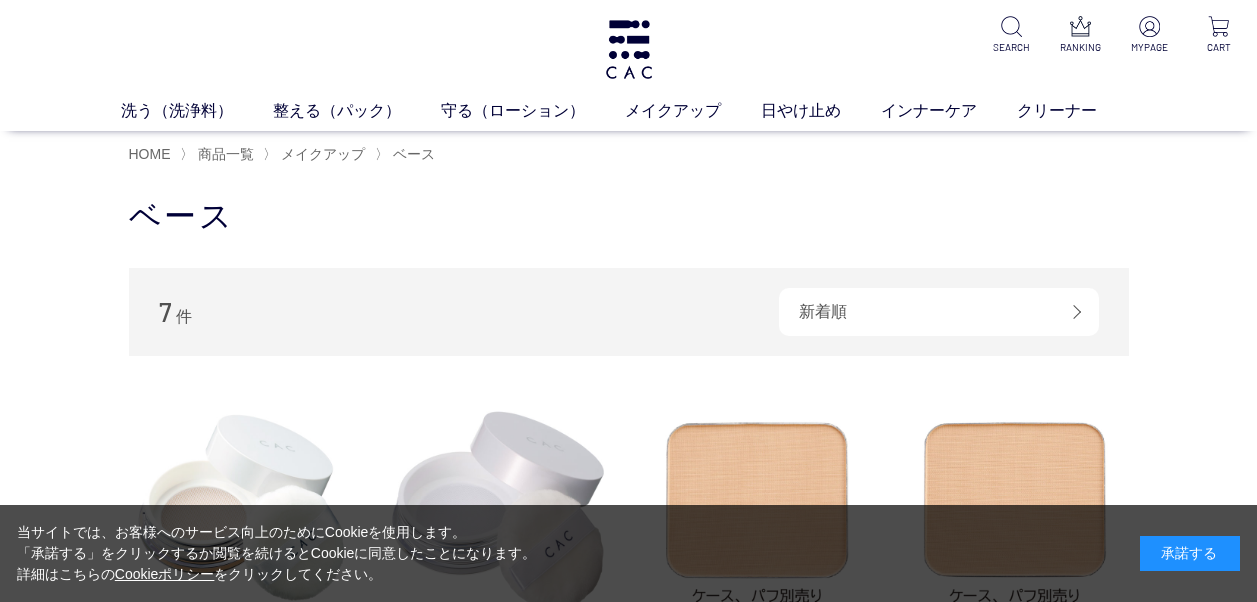 scroll, scrollTop: 0, scrollLeft: 0, axis: both 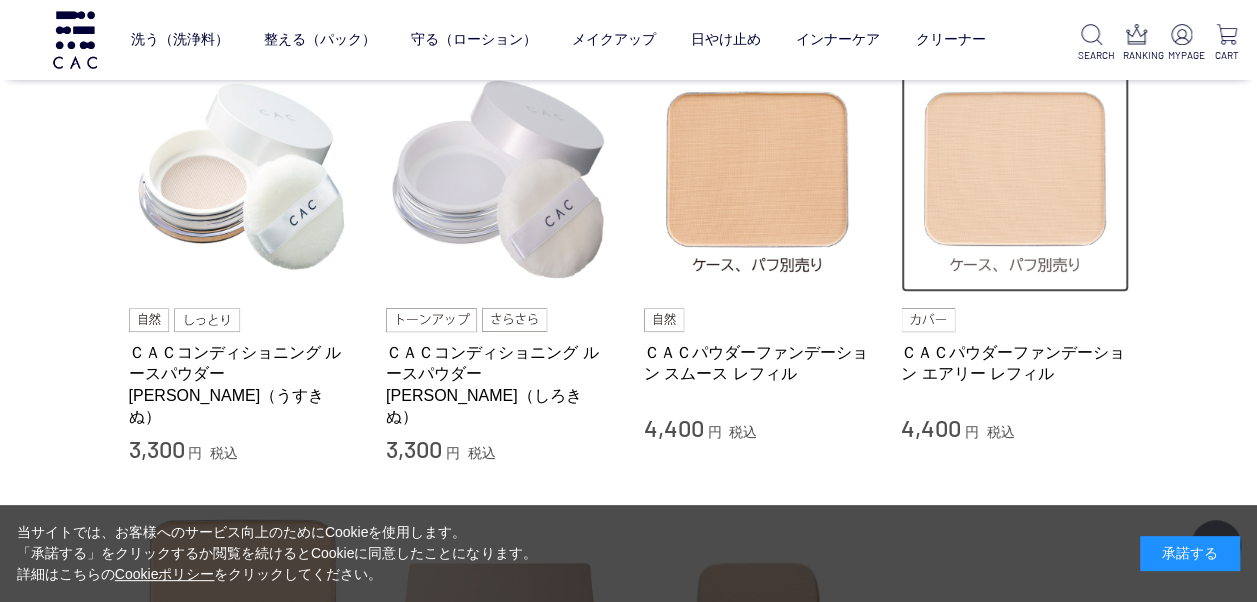 click at bounding box center (1015, 179) 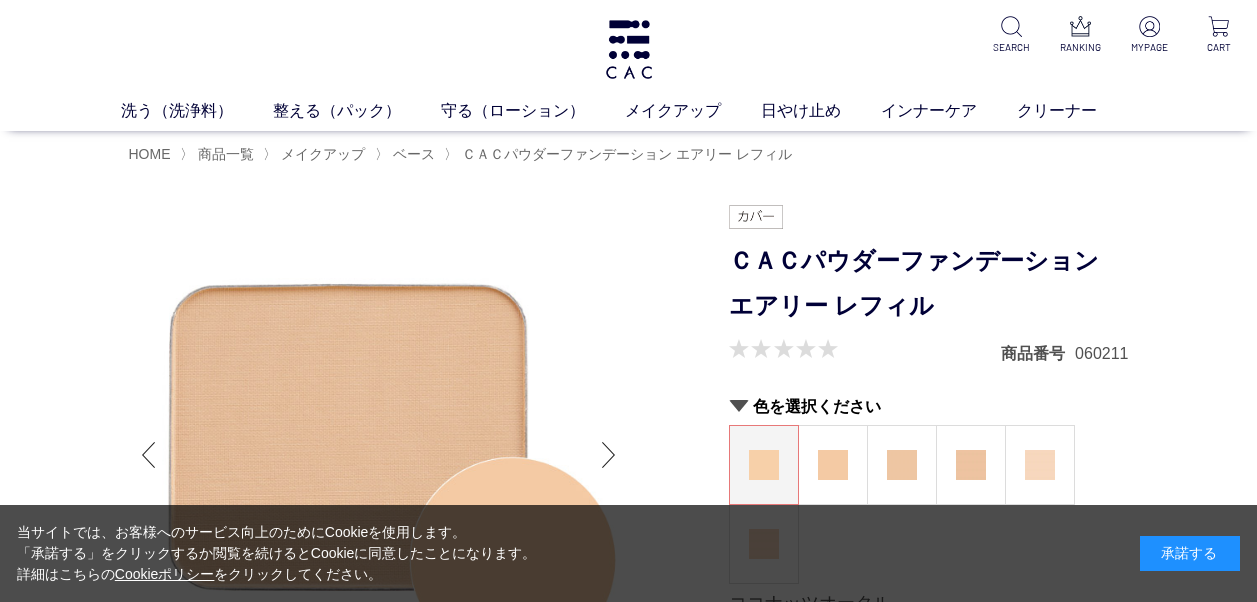 scroll, scrollTop: 0, scrollLeft: 0, axis: both 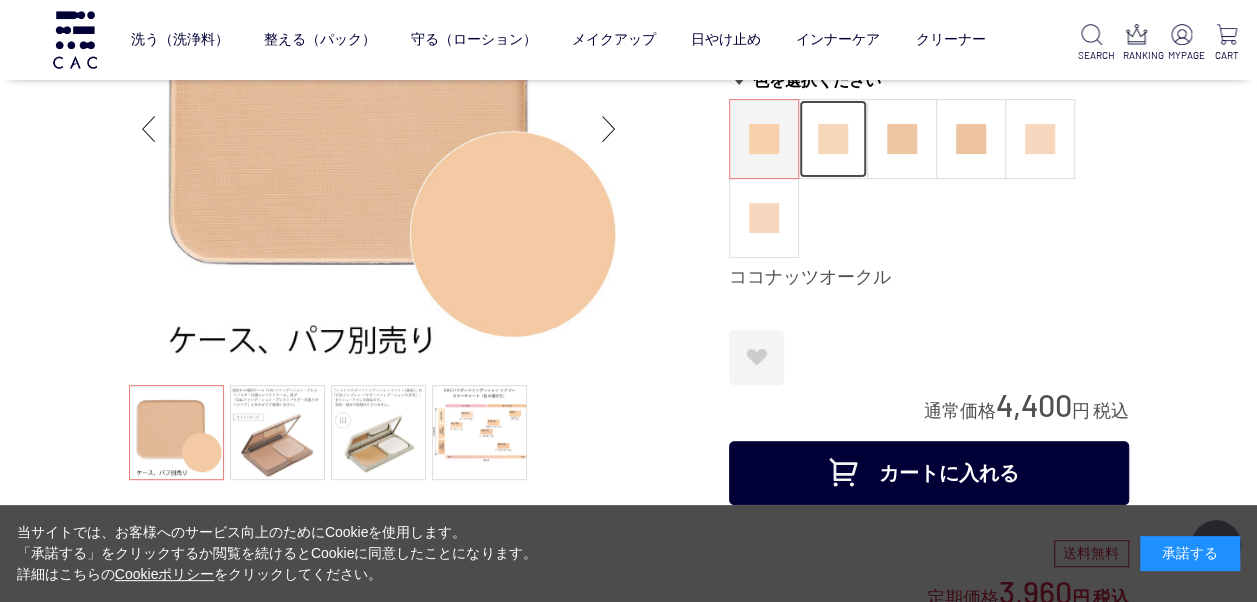 click at bounding box center [833, 139] 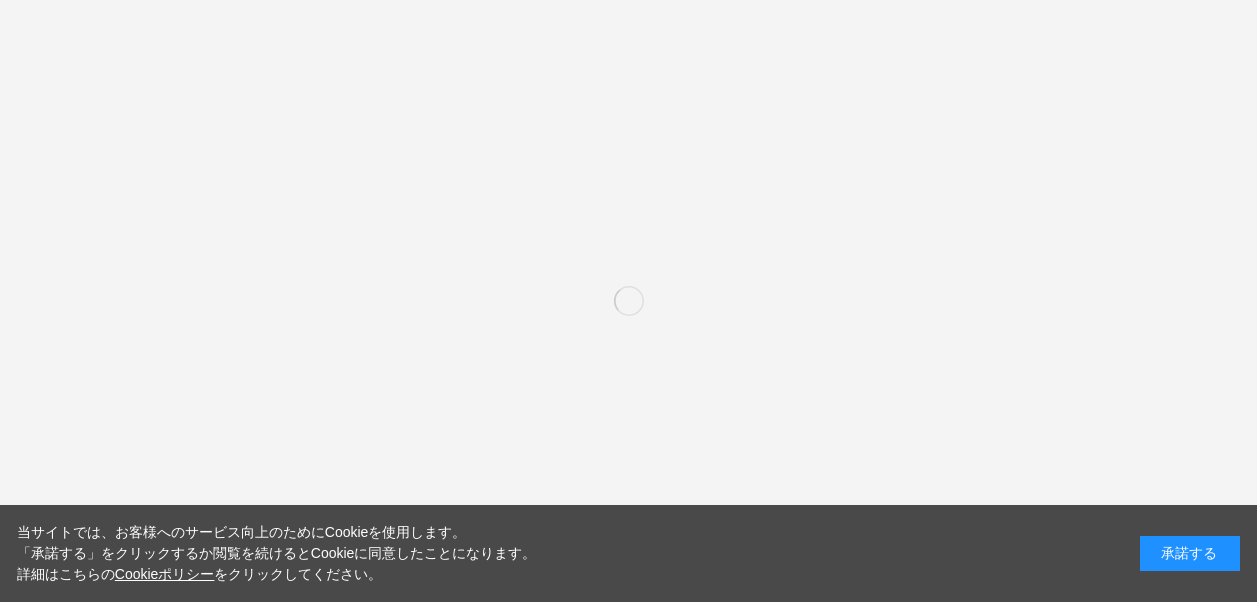scroll, scrollTop: 0, scrollLeft: 0, axis: both 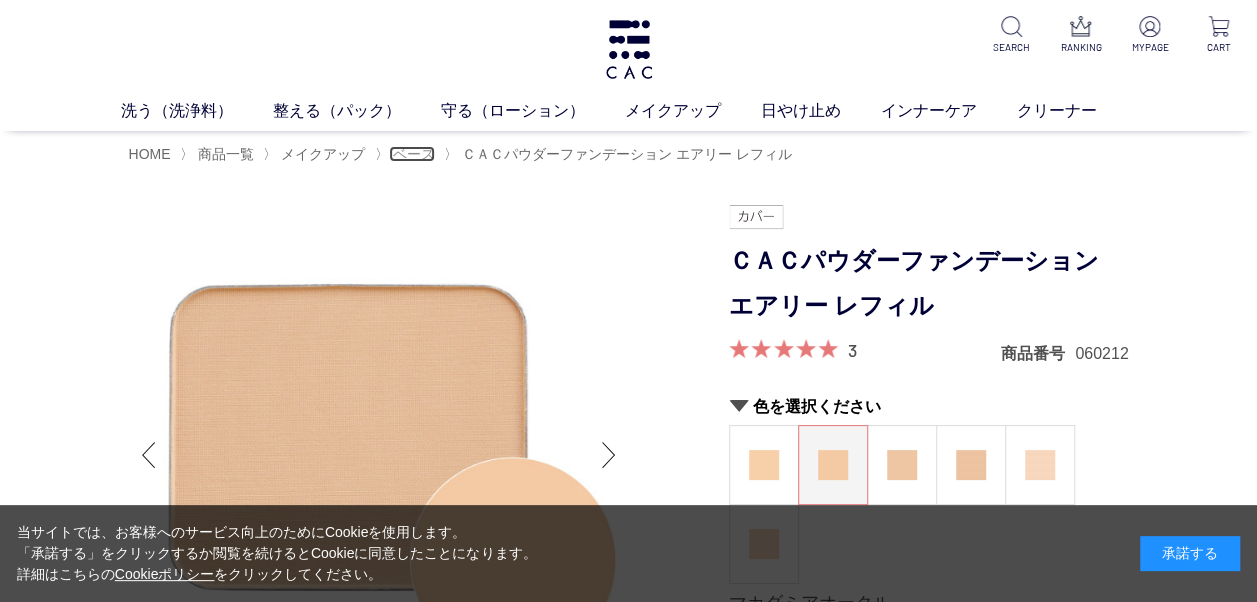 click on "ベース" at bounding box center [414, 154] 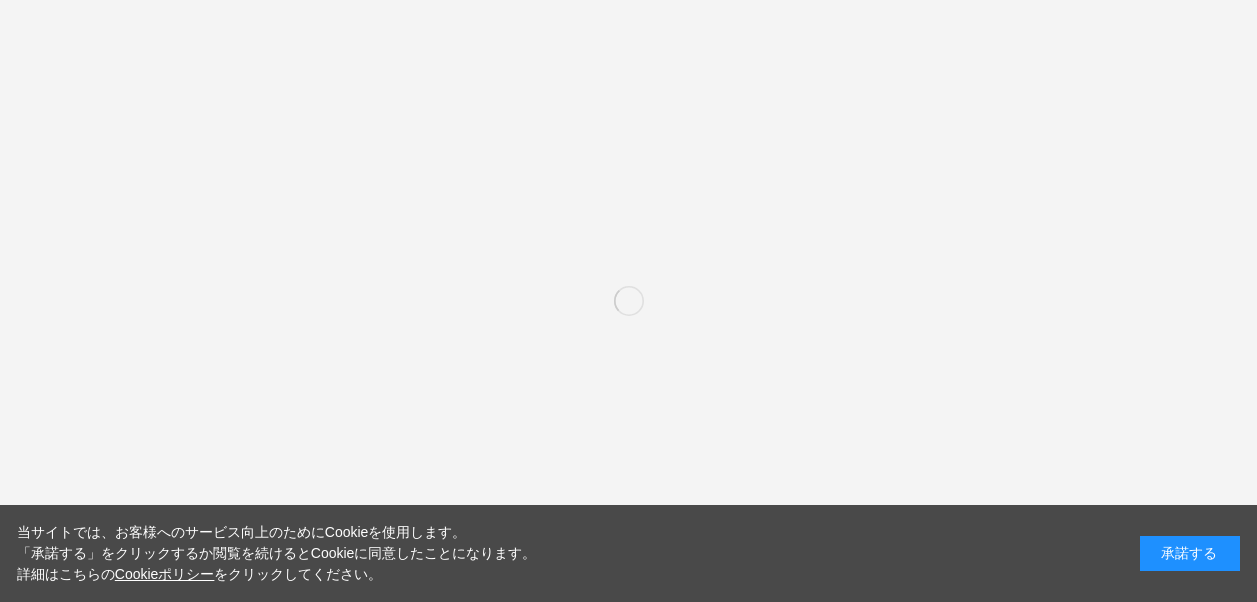 scroll, scrollTop: 0, scrollLeft: 0, axis: both 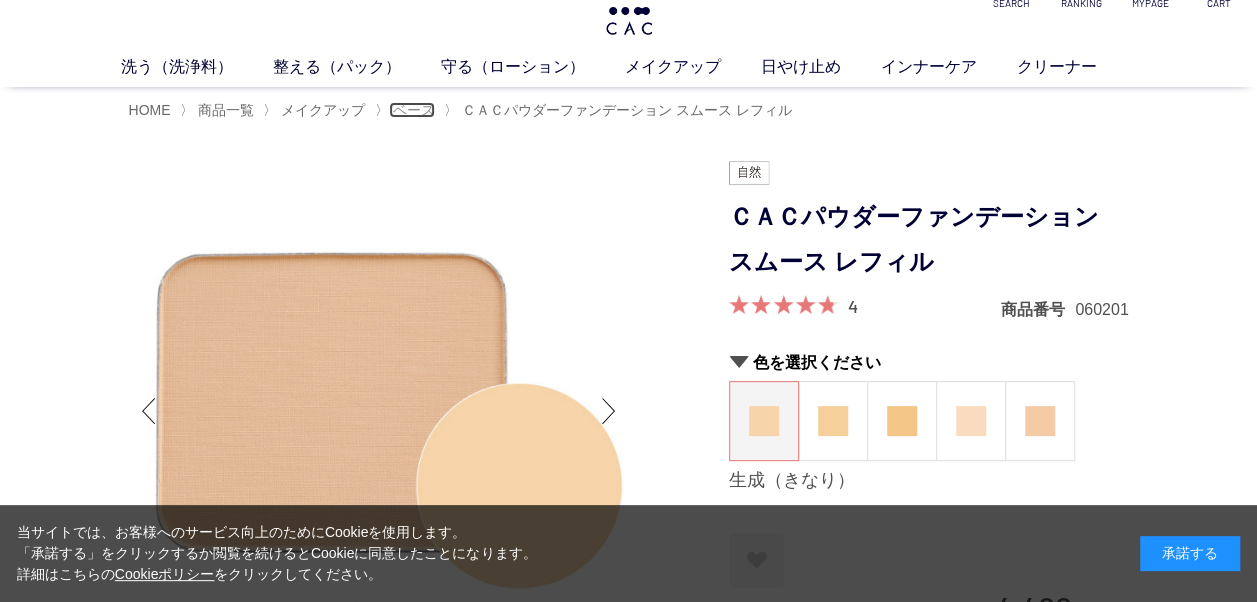click on "ベース" at bounding box center (414, 110) 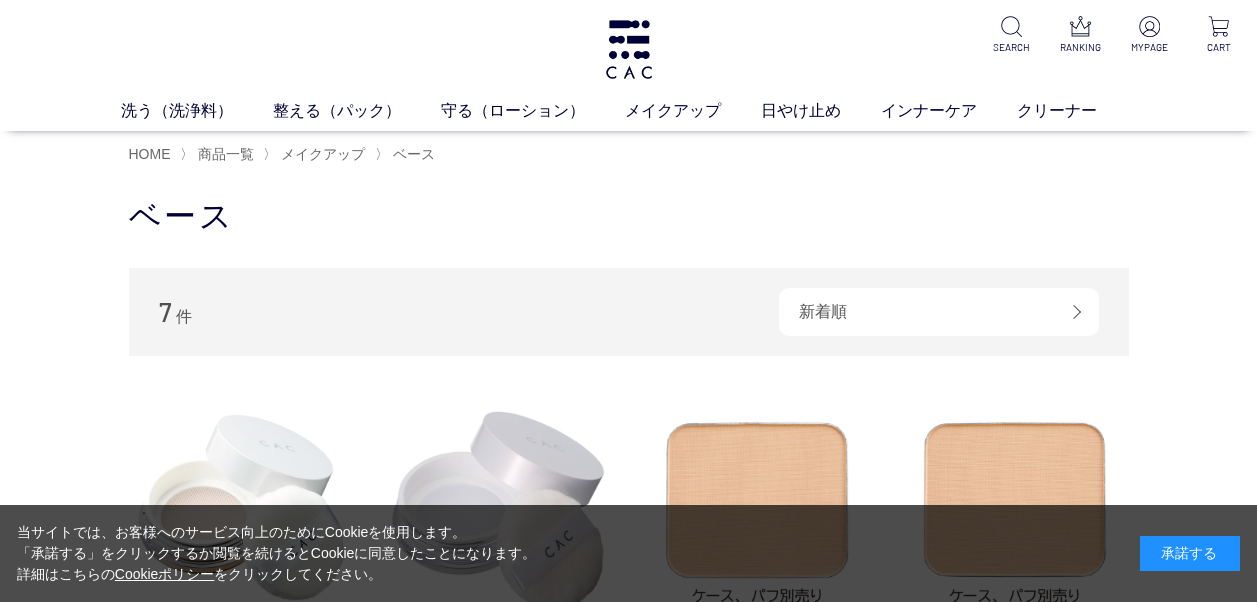 scroll, scrollTop: 0, scrollLeft: 0, axis: both 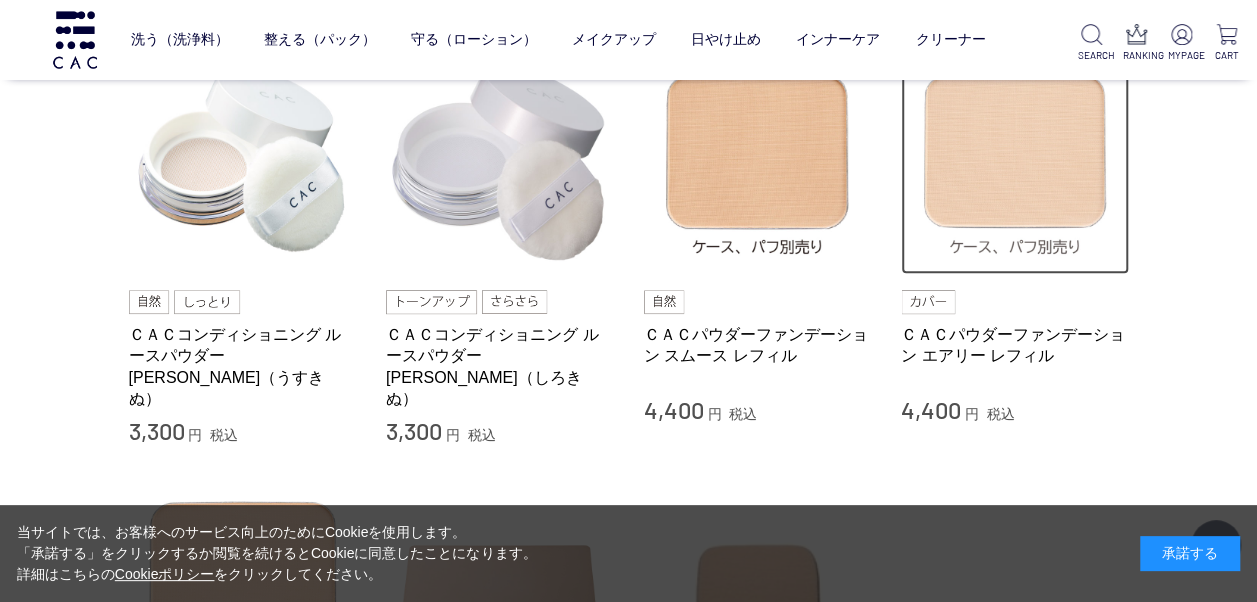 click at bounding box center (1015, 161) 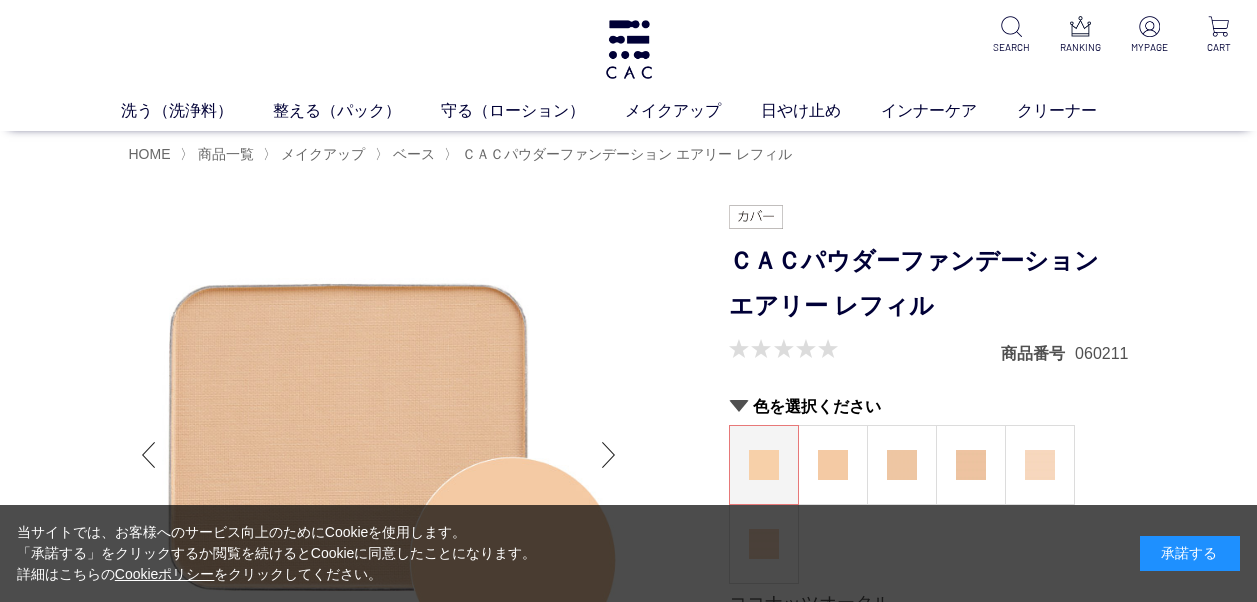 scroll, scrollTop: 0, scrollLeft: 0, axis: both 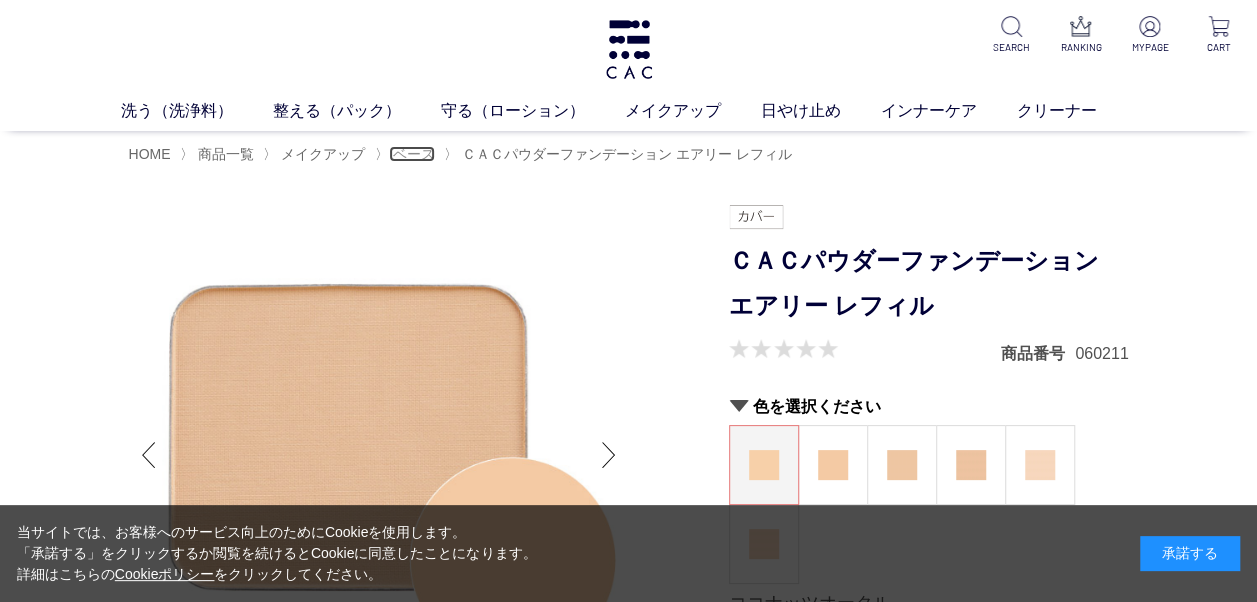 click on "ベース" at bounding box center [414, 154] 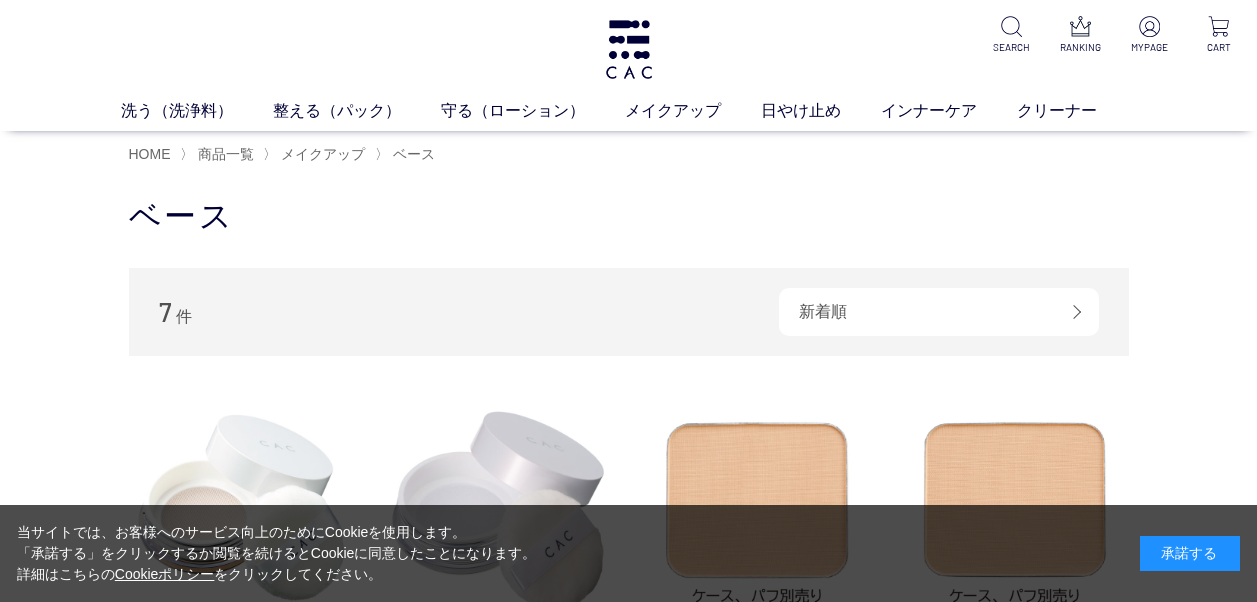 scroll, scrollTop: 0, scrollLeft: 0, axis: both 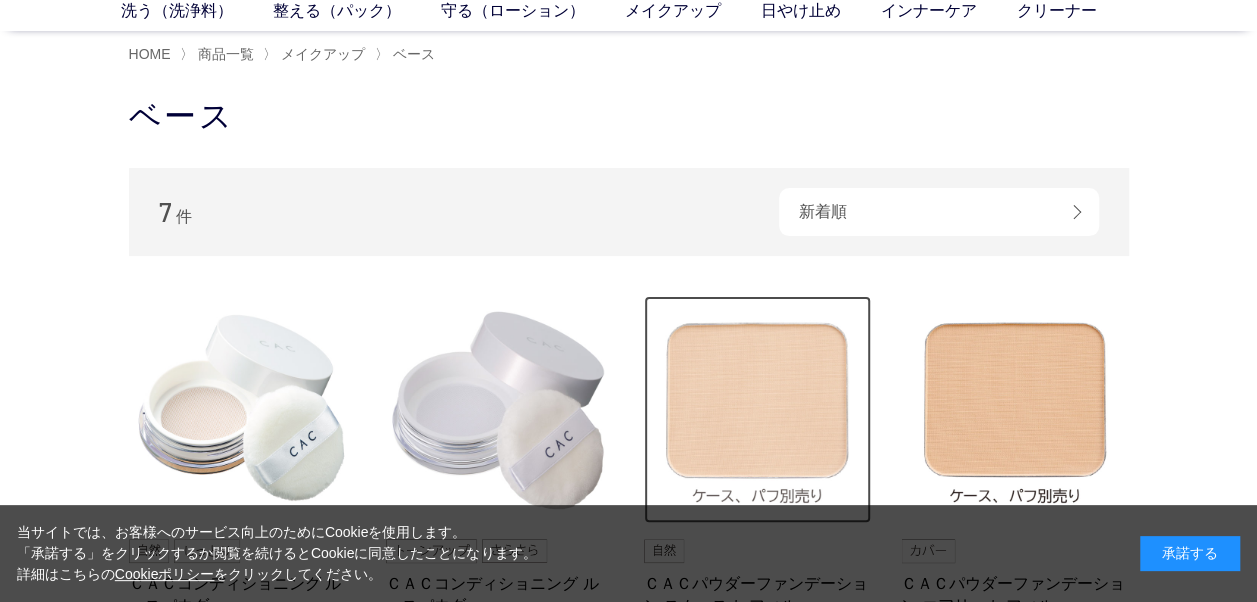 click at bounding box center (758, 410) 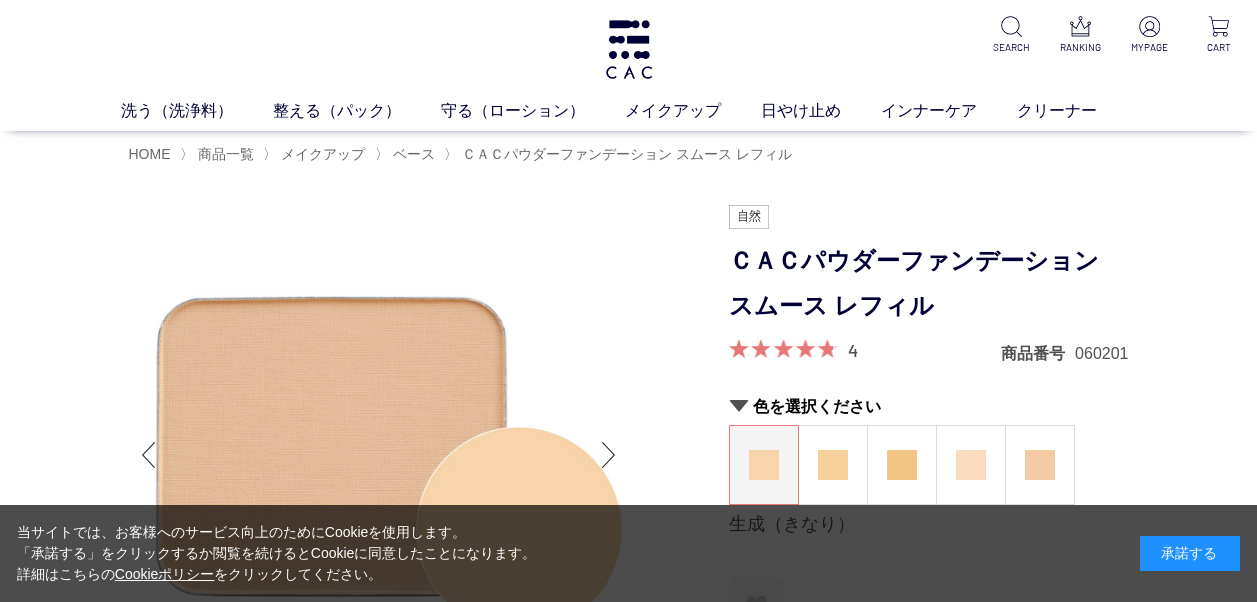 scroll, scrollTop: 0, scrollLeft: 0, axis: both 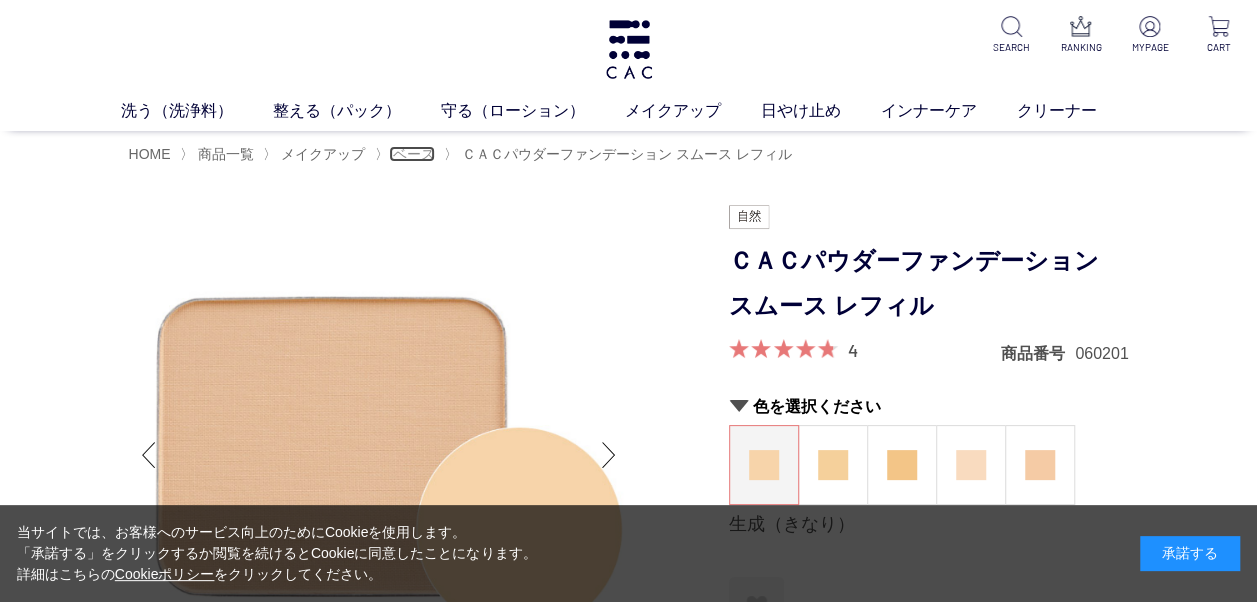 click on "ベース" at bounding box center [414, 154] 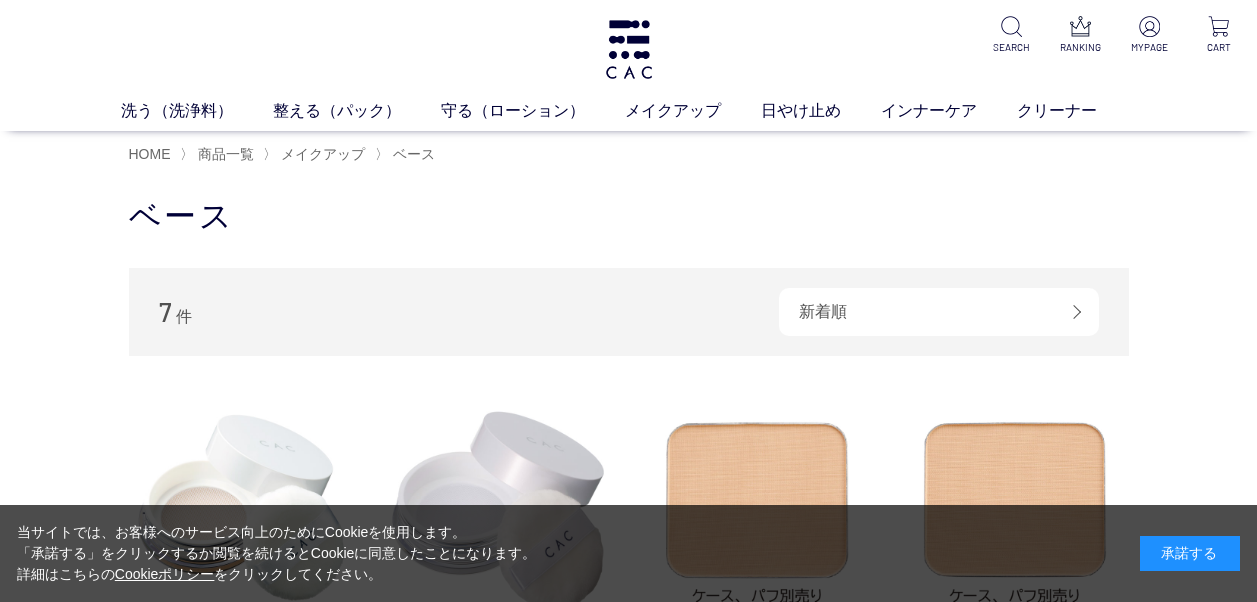 scroll, scrollTop: 0, scrollLeft: 0, axis: both 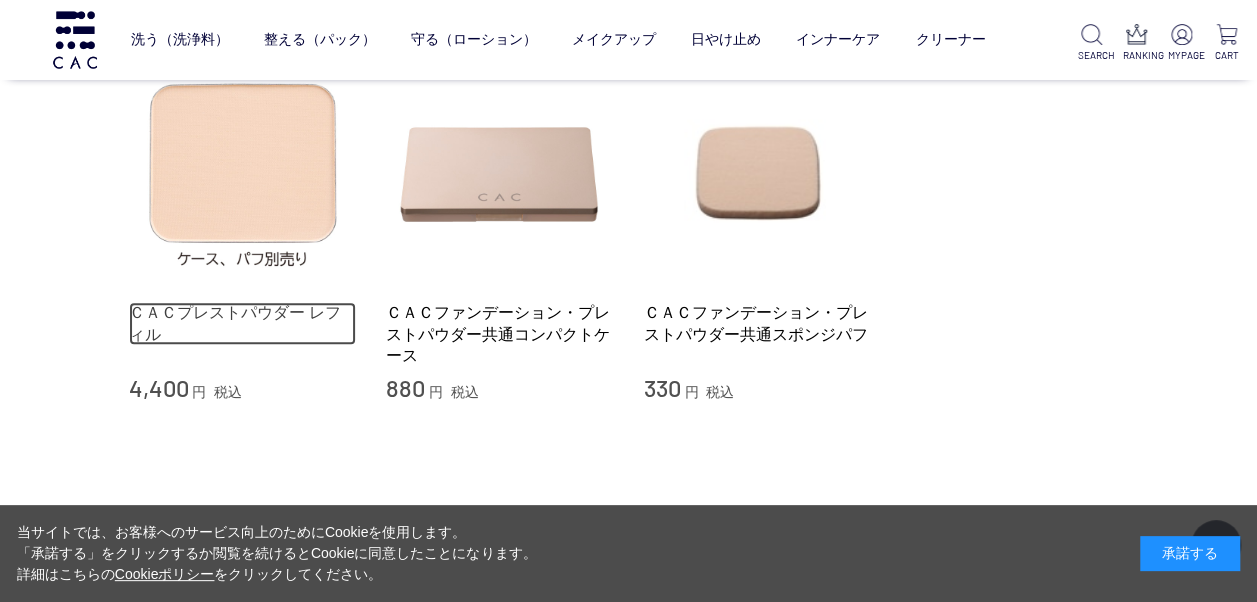 click on "ＣＡＣプレストパウダー レフィル" at bounding box center (243, 323) 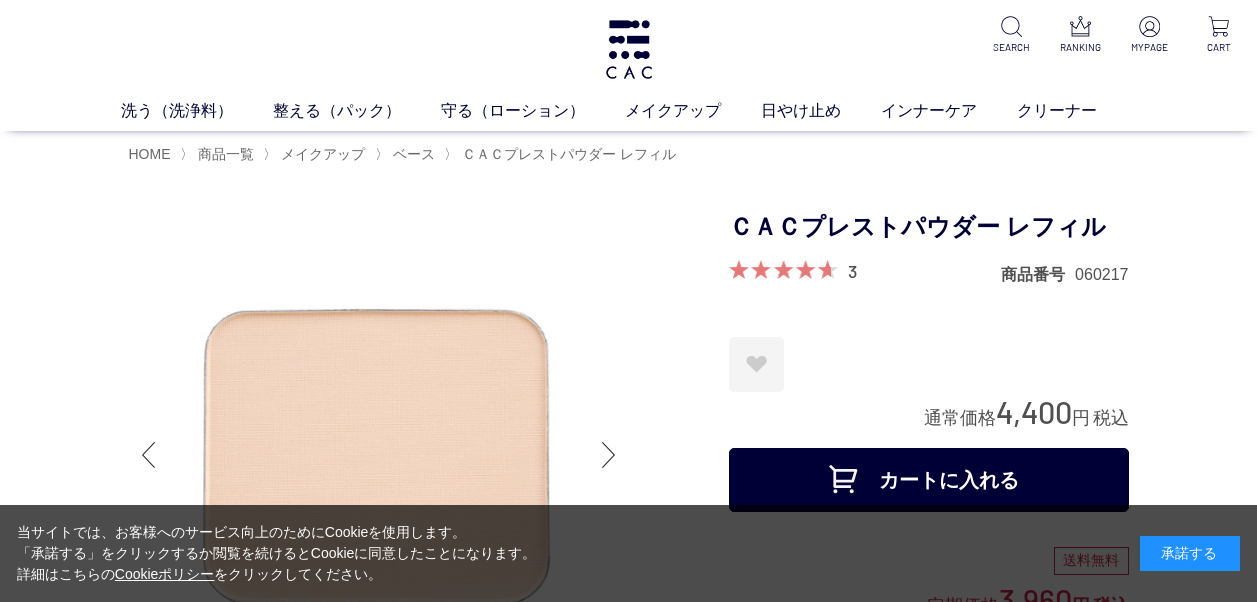 scroll, scrollTop: 0, scrollLeft: 0, axis: both 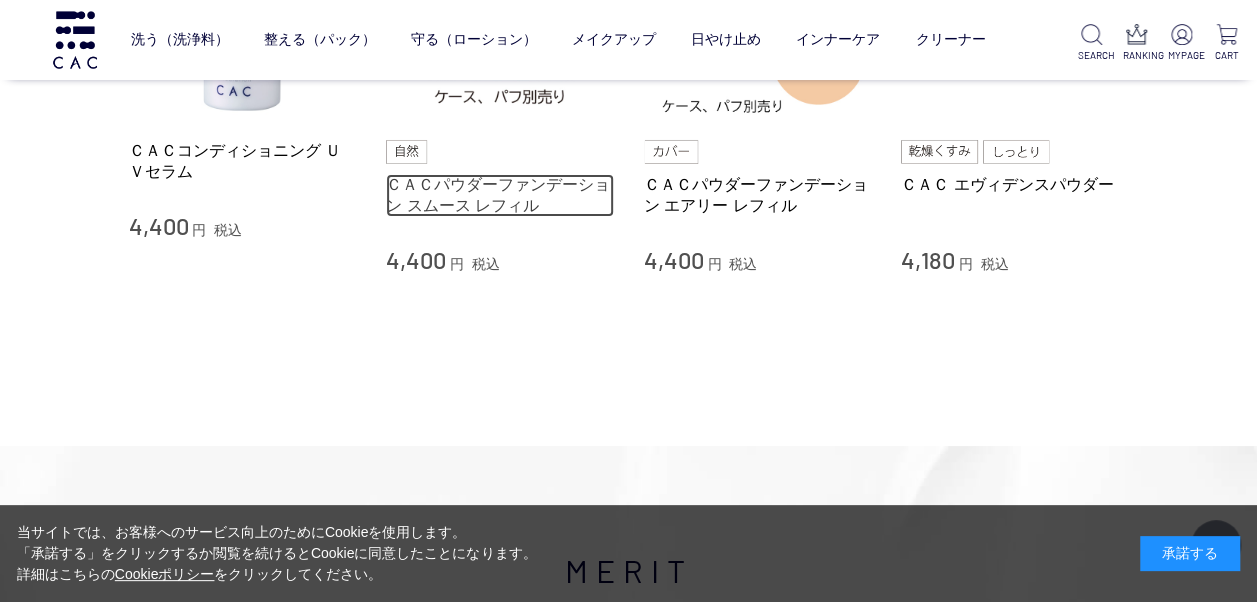 drag, startPoint x: 469, startPoint y: 211, endPoint x: 480, endPoint y: 205, distance: 12.529964 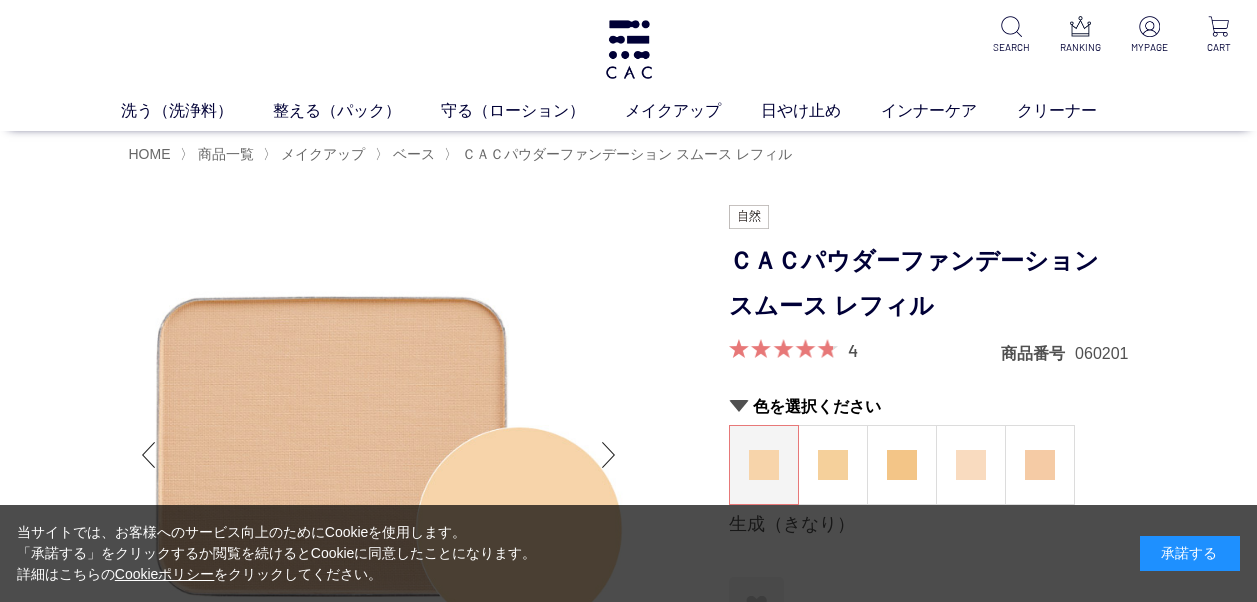 scroll, scrollTop: 0, scrollLeft: 0, axis: both 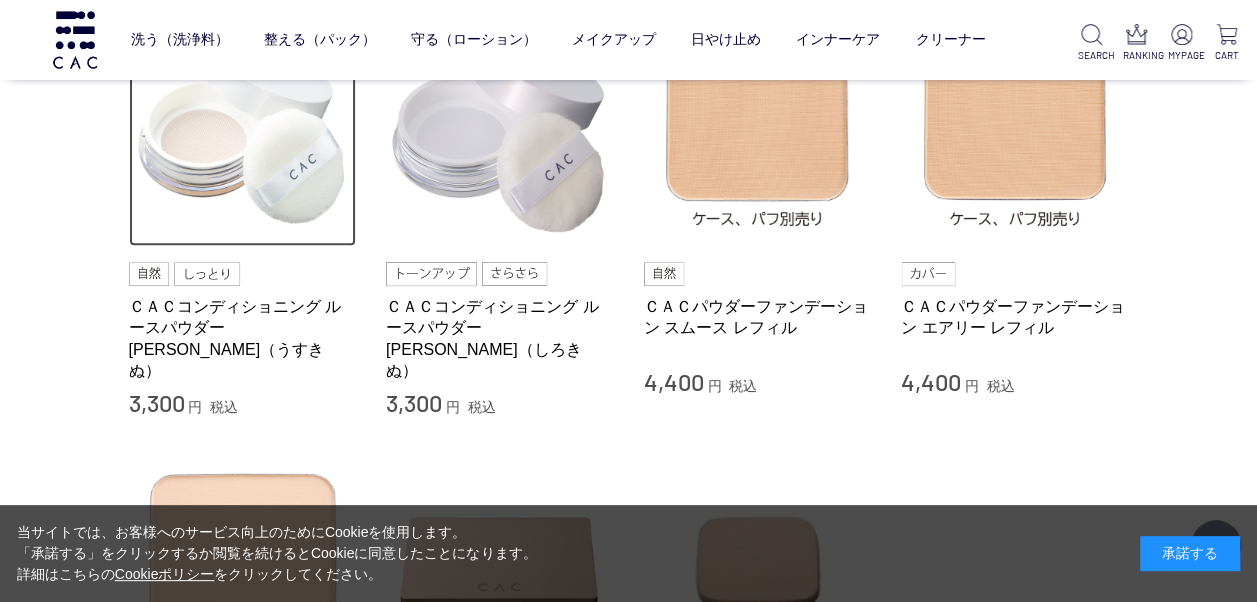 click at bounding box center (243, 133) 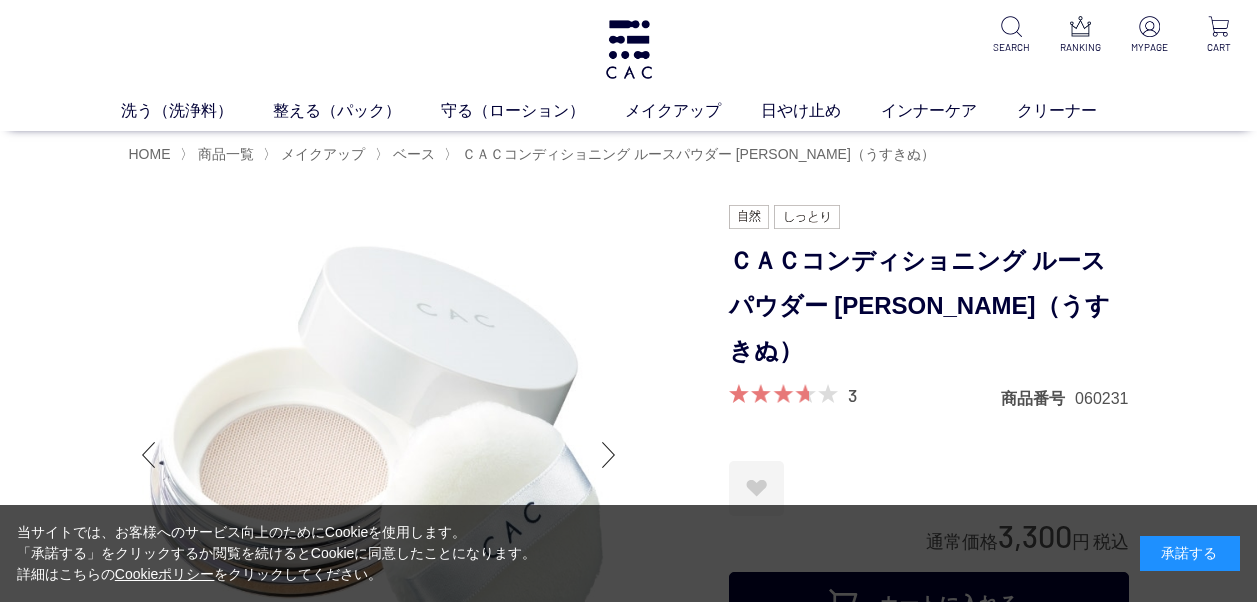 scroll, scrollTop: 0, scrollLeft: 0, axis: both 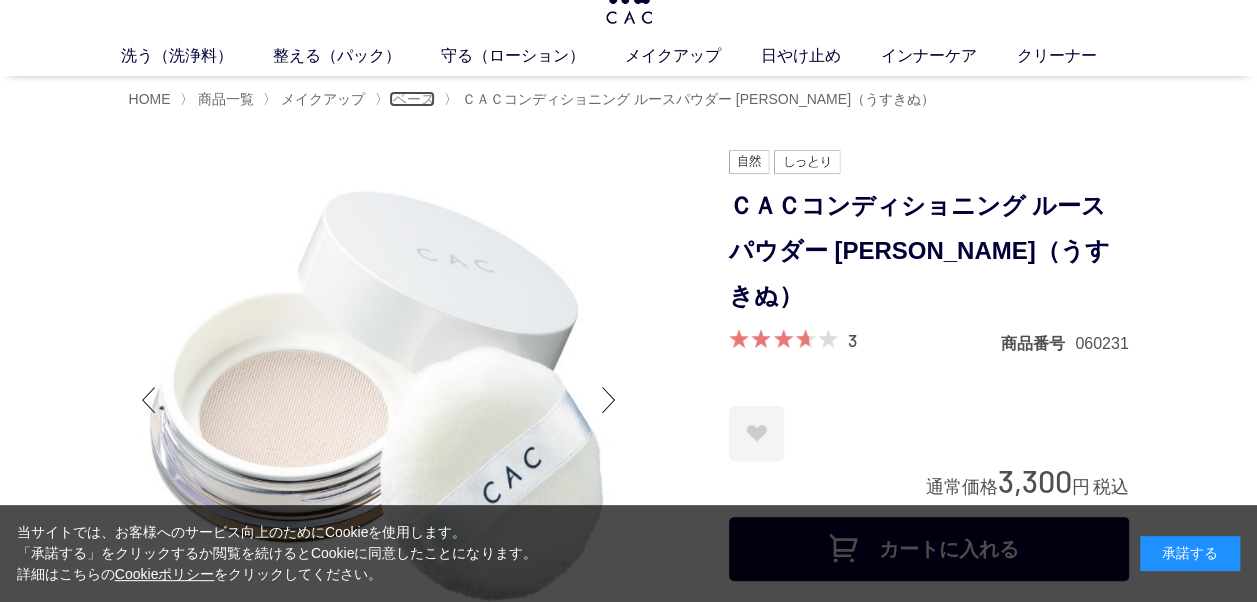 click on "ベース" at bounding box center (414, 99) 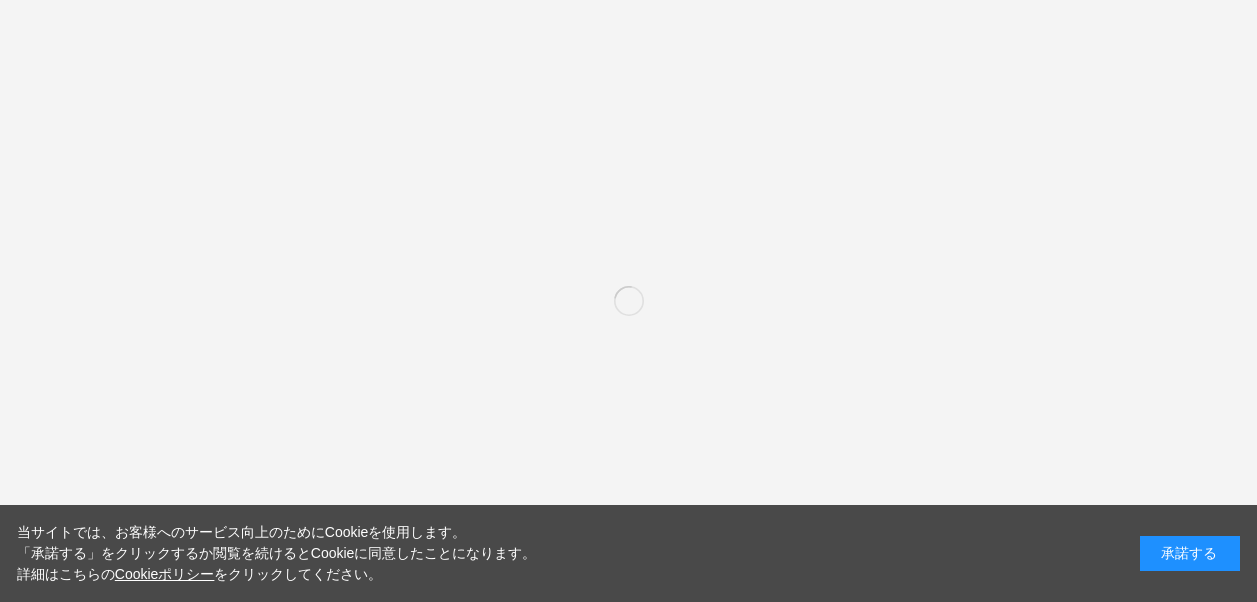 scroll, scrollTop: 0, scrollLeft: 0, axis: both 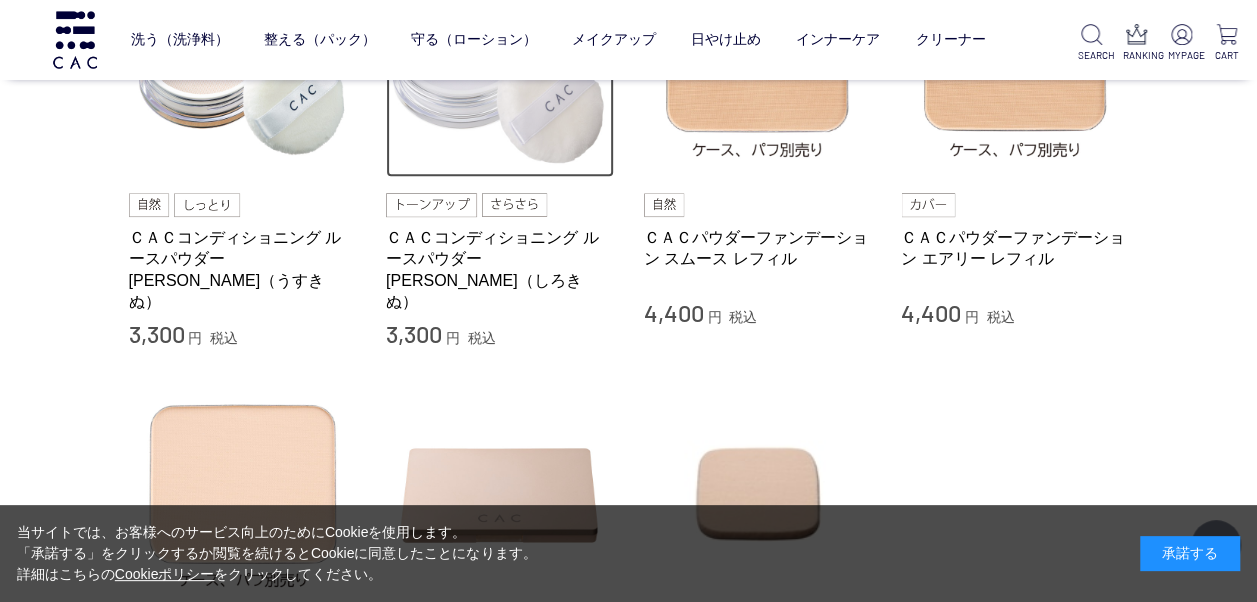 click at bounding box center (500, 64) 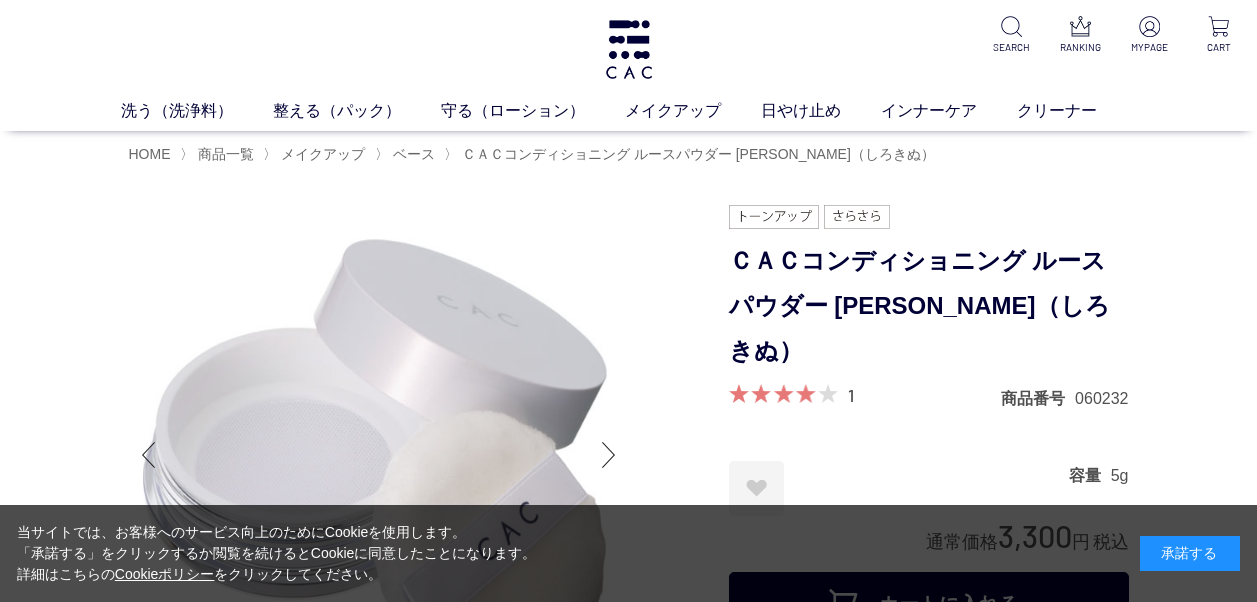 scroll, scrollTop: 0, scrollLeft: 0, axis: both 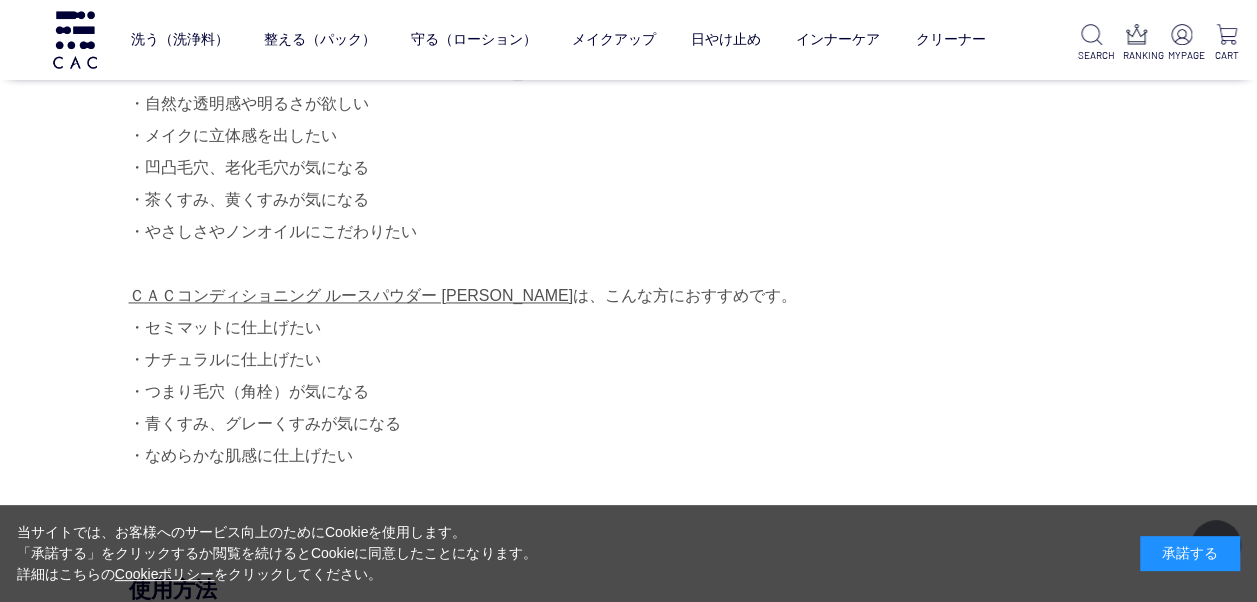 click on "真っ白い絹のようなシースルーヴェールがうるおい感を保ち、ツヤ感を高めるシンプル処方のルースパウダー（パフ・ケース付）。
マスクなどの摩擦ダメージなどのストレスから素肌を守り、日中の素肌コンディションを整えます。
ベースメイクの仕上げパウダーとして、メイク崩れを軽減しすべすべとした使い心地が続きます。
ファンデーションを使用しない時の肌のツヤ感付与や保護パウダーとしてもおすすめです。
「ＣＡＣコンディショニング ルースパウダー 白絹」を使うか、 「ＣＡＣコンディショニング ルースパウダー 薄絹」 を使うか迷った方は、下記をご確認ください。
ＣＡＣコンディショニング ルースパウダー 白絹は、こんな方におすすめです。
・自然な透明感や明るさが欲しい
・メイクに立体感を出したい" at bounding box center (629, 120) 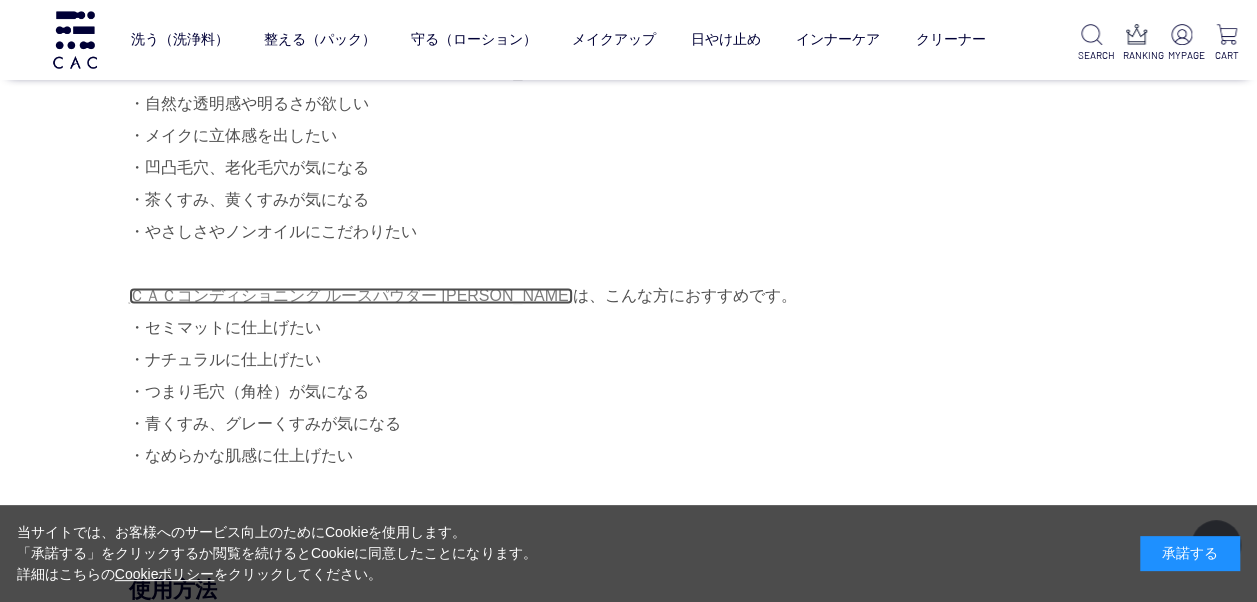 click on "ＣＡＣコンディショニング ルースパウダー 薄絹" at bounding box center [351, 295] 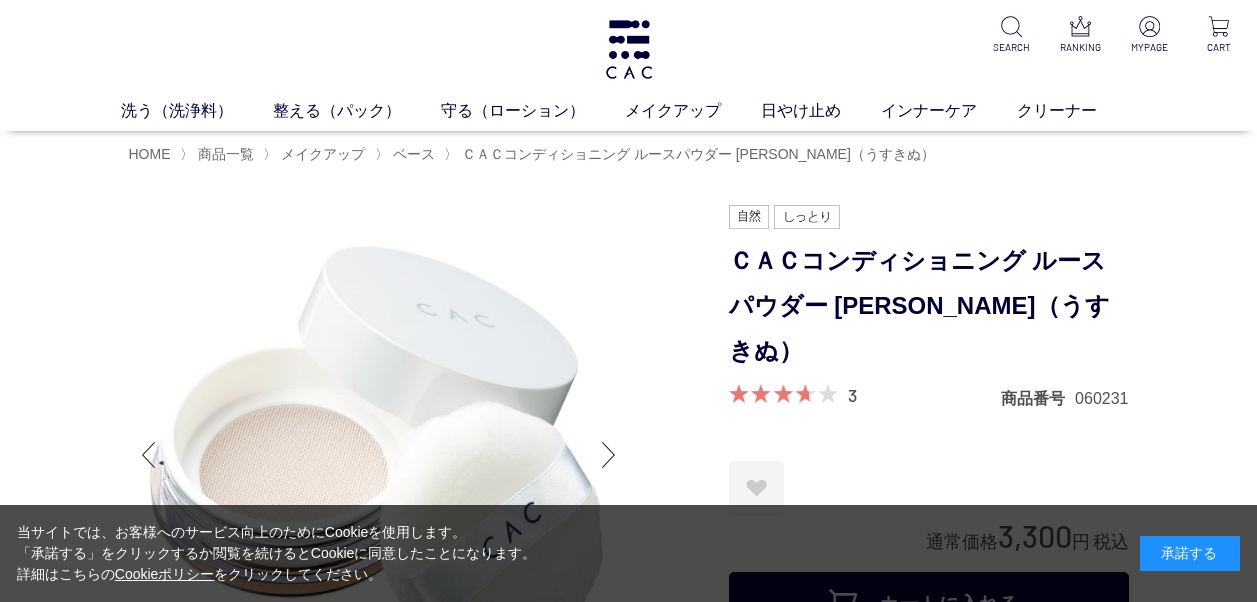scroll, scrollTop: 0, scrollLeft: 0, axis: both 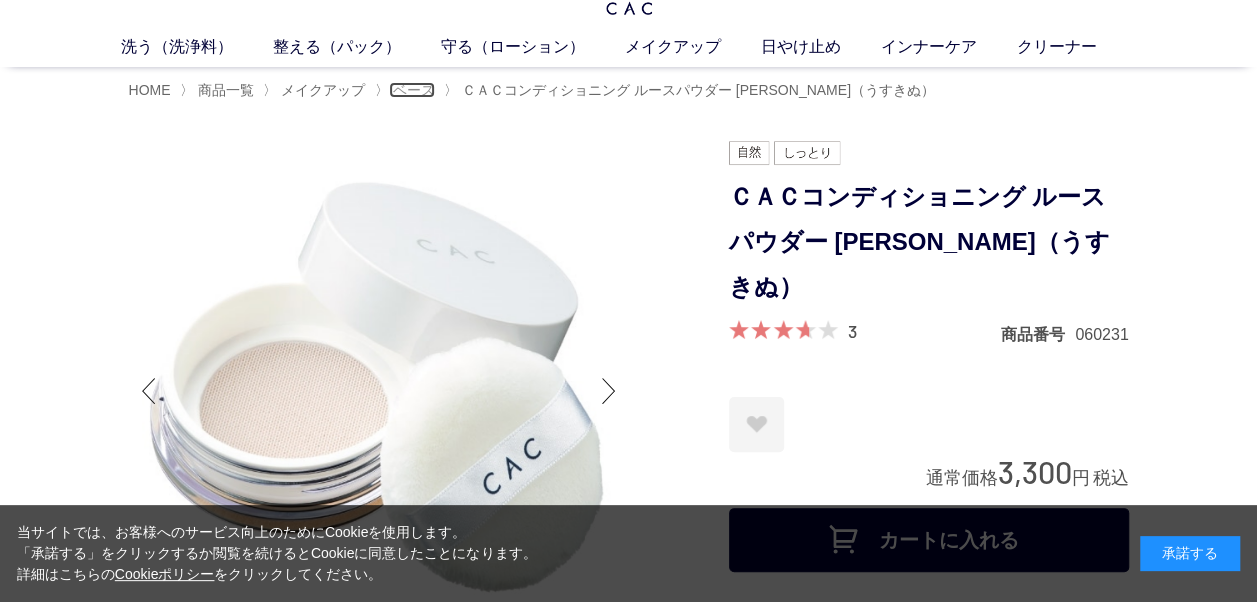 click on "ベース" at bounding box center [414, 90] 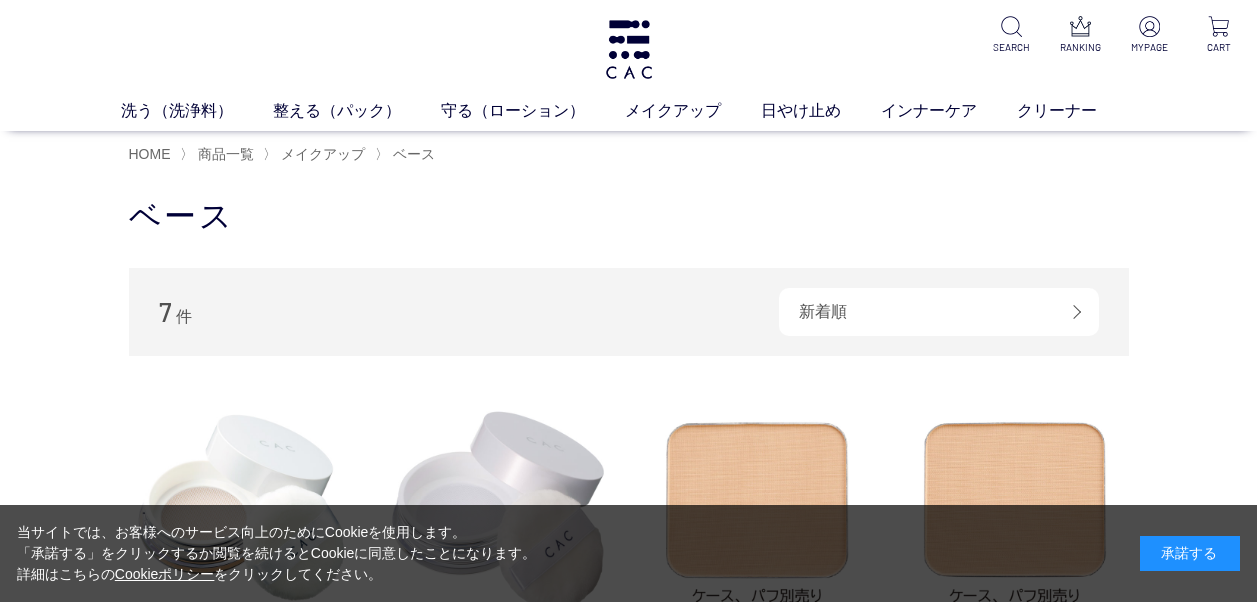 scroll, scrollTop: 0, scrollLeft: 0, axis: both 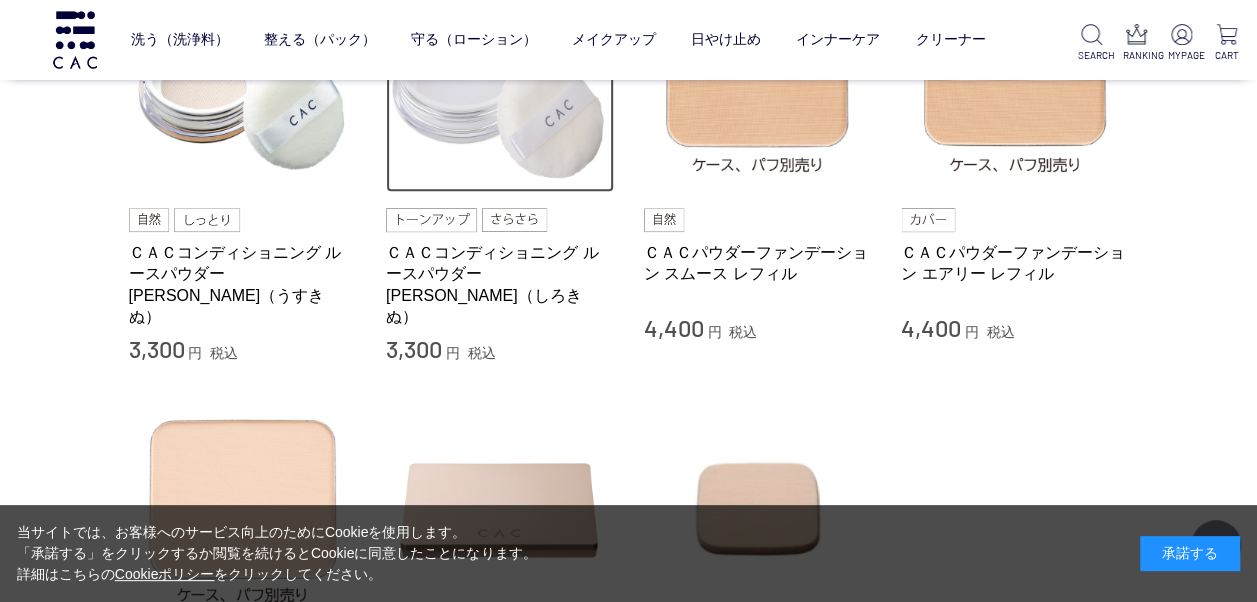 click at bounding box center [500, 79] 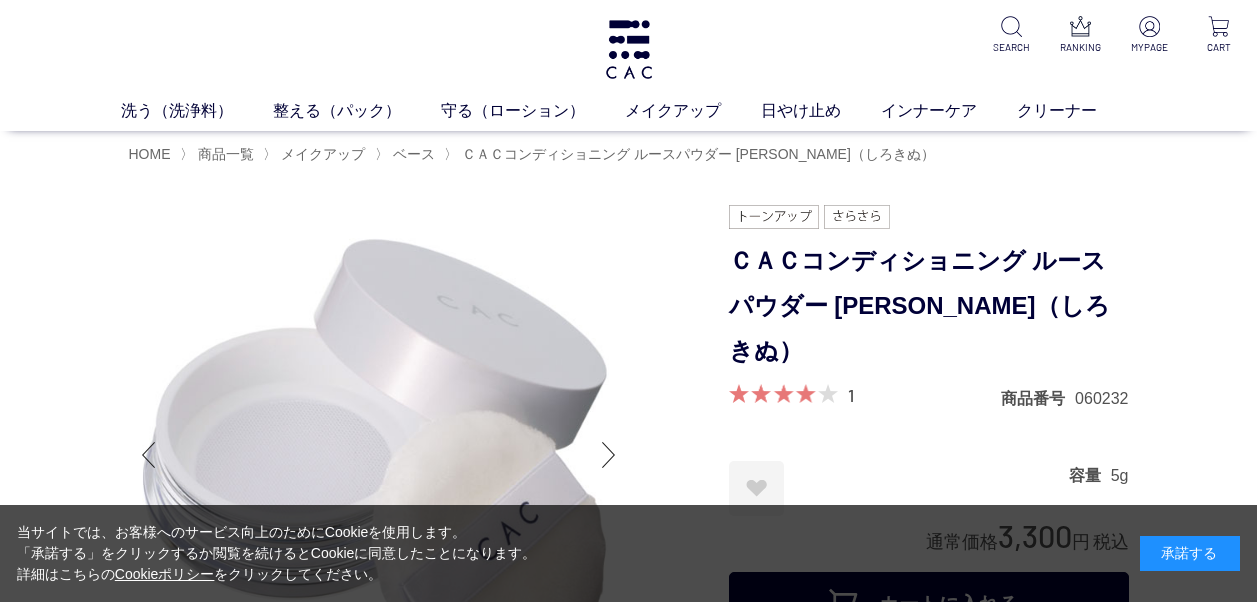 scroll, scrollTop: 0, scrollLeft: 0, axis: both 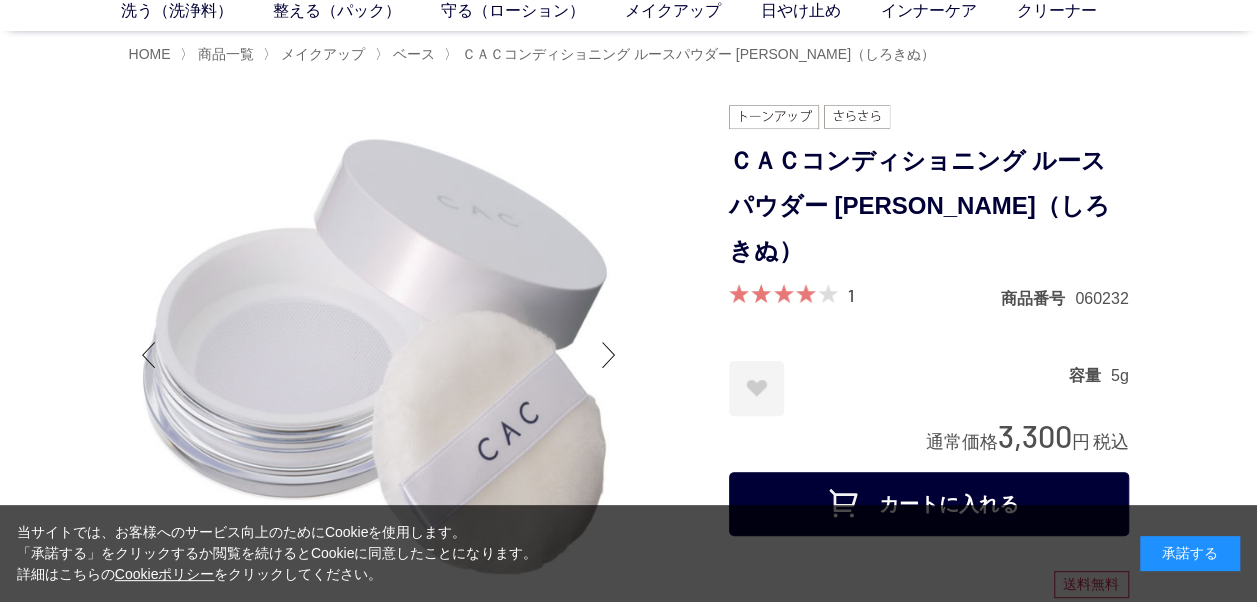 click on "カートに入れる" at bounding box center (929, 504) 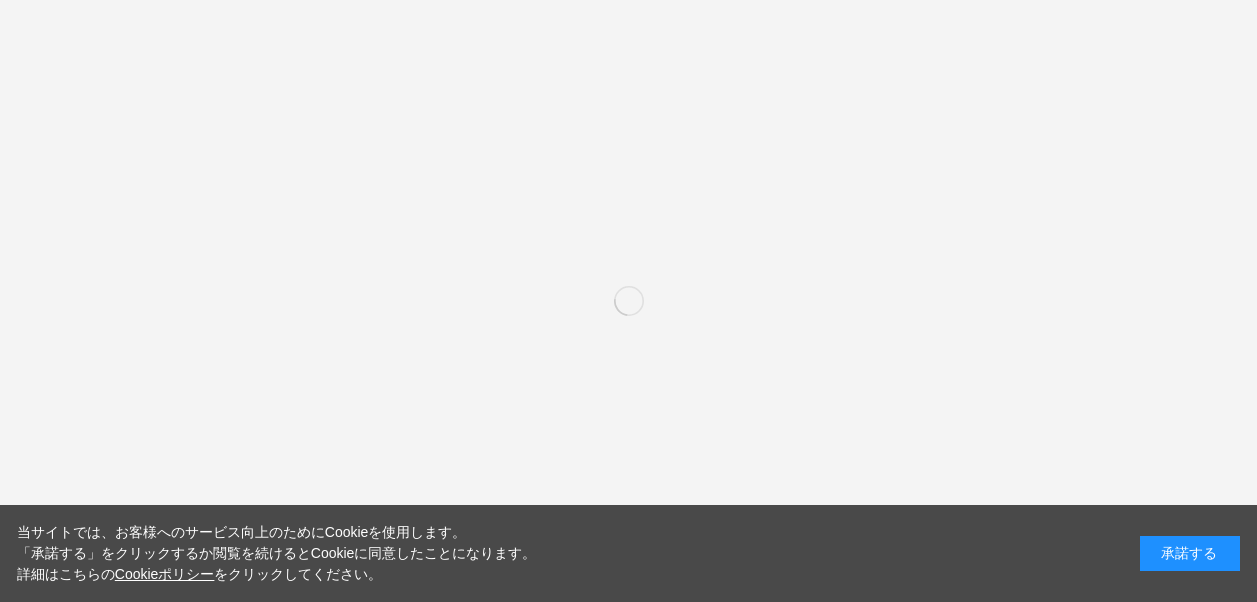 scroll, scrollTop: 0, scrollLeft: 0, axis: both 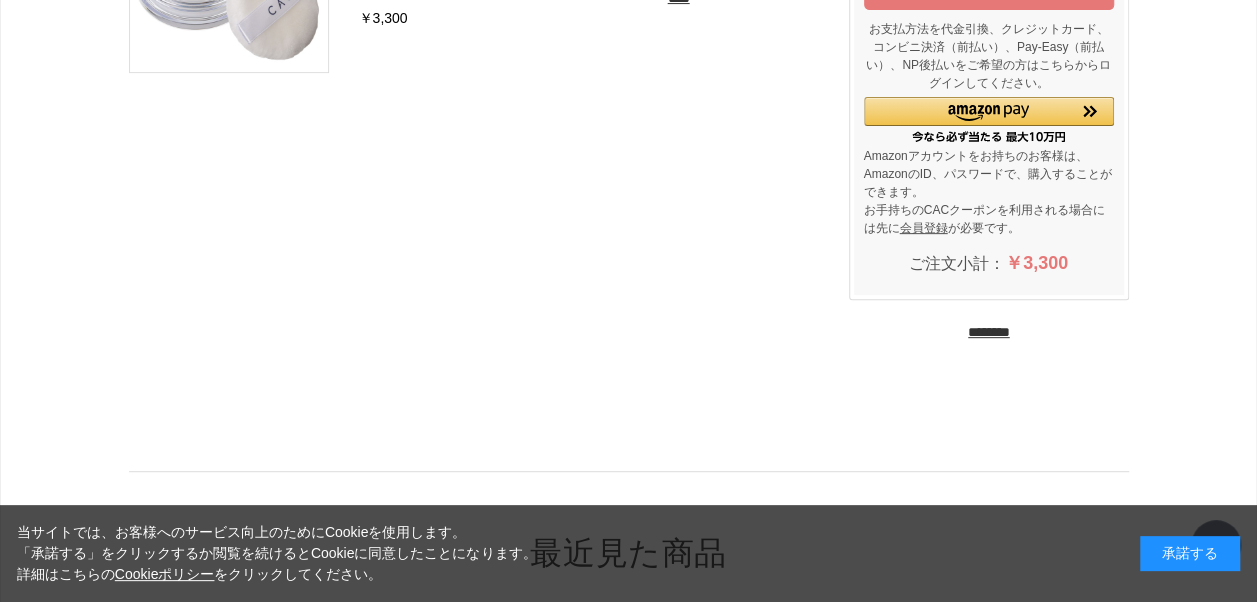 click on "********" at bounding box center (989, 332) 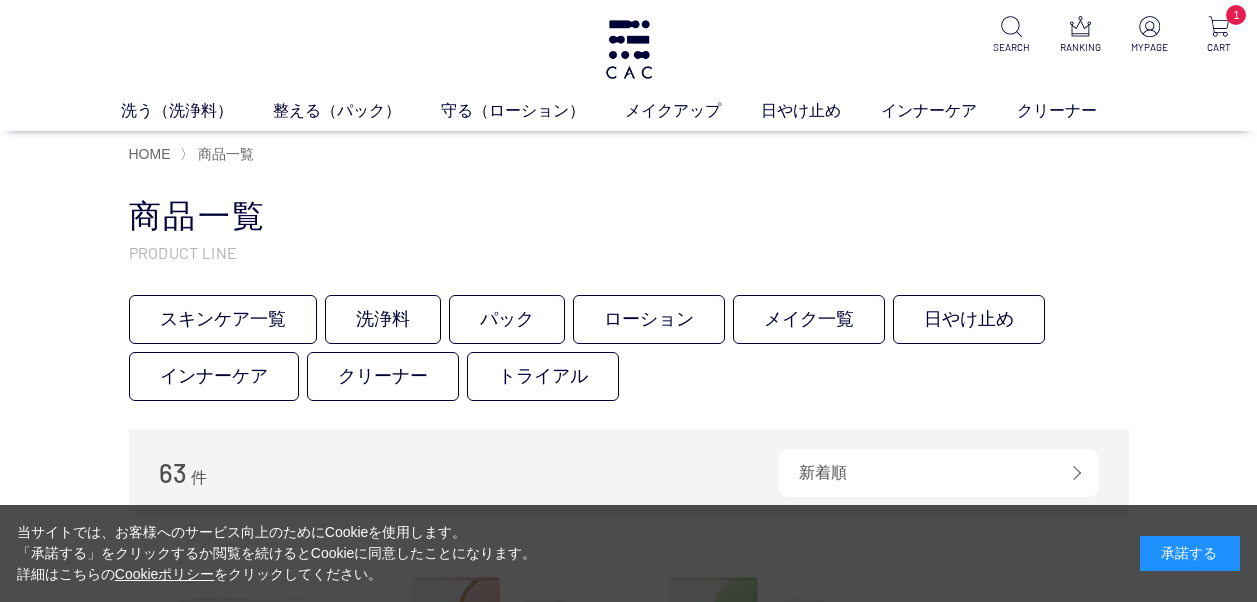 scroll, scrollTop: 0, scrollLeft: 0, axis: both 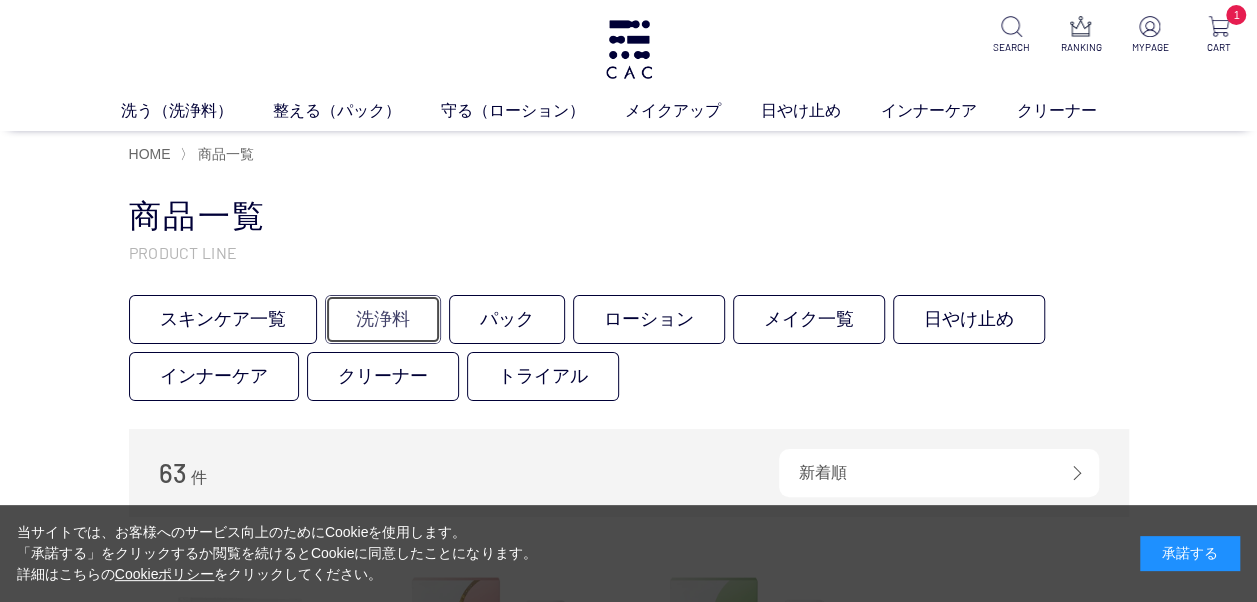 click on "洗浄料" at bounding box center (383, 319) 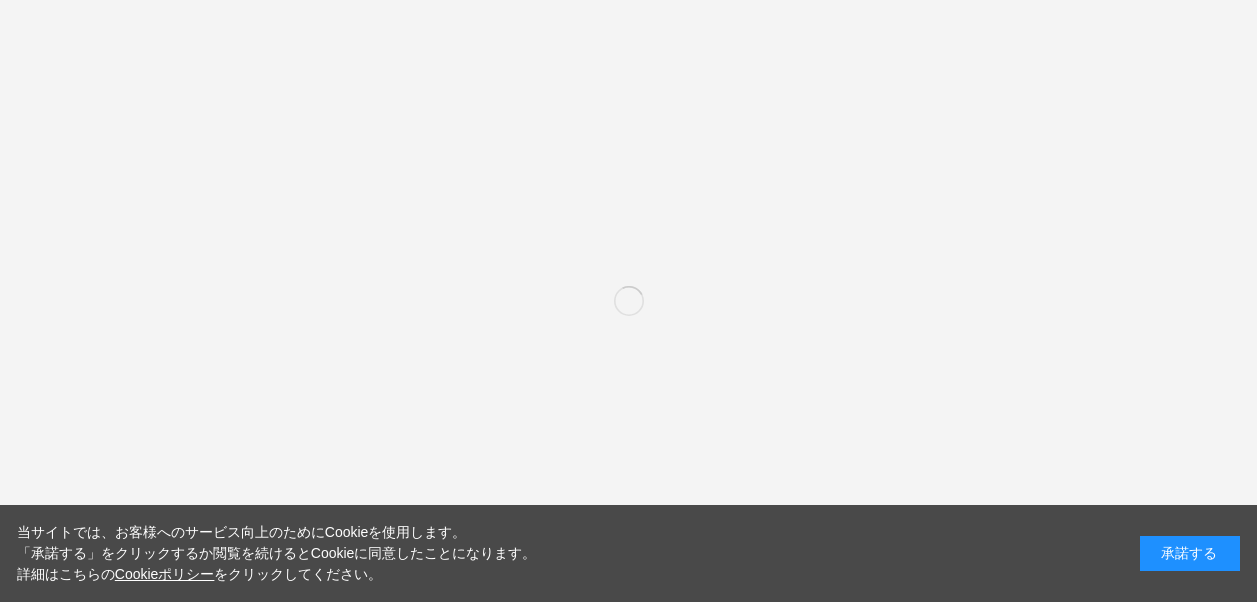 scroll, scrollTop: 0, scrollLeft: 0, axis: both 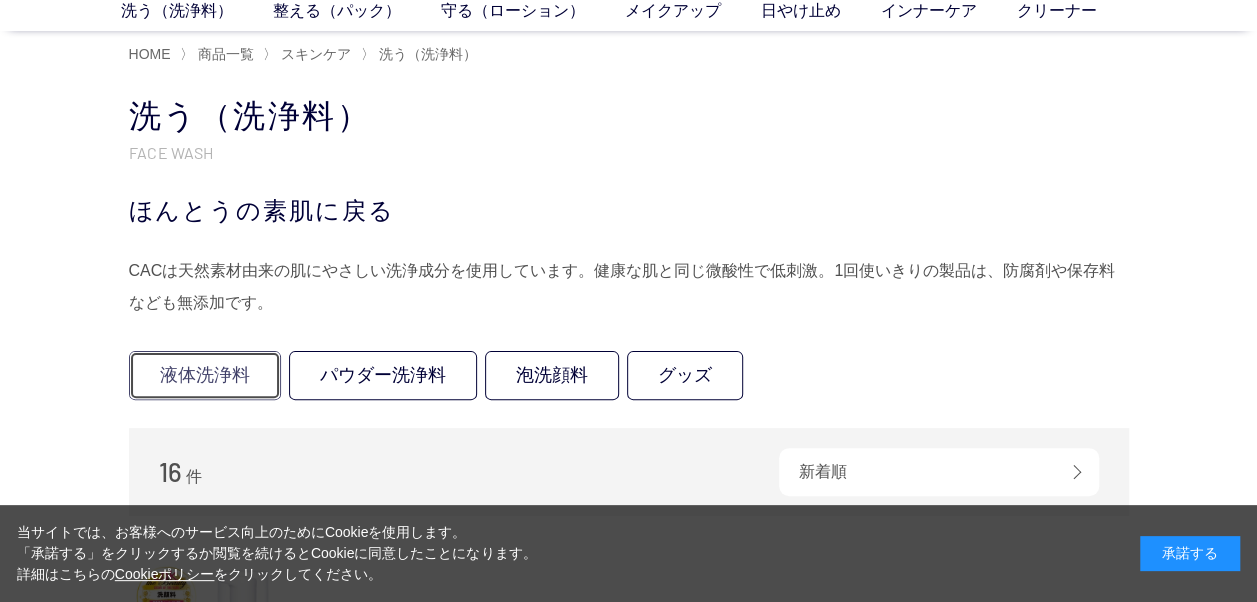 click on "液体洗浄料" at bounding box center [205, 375] 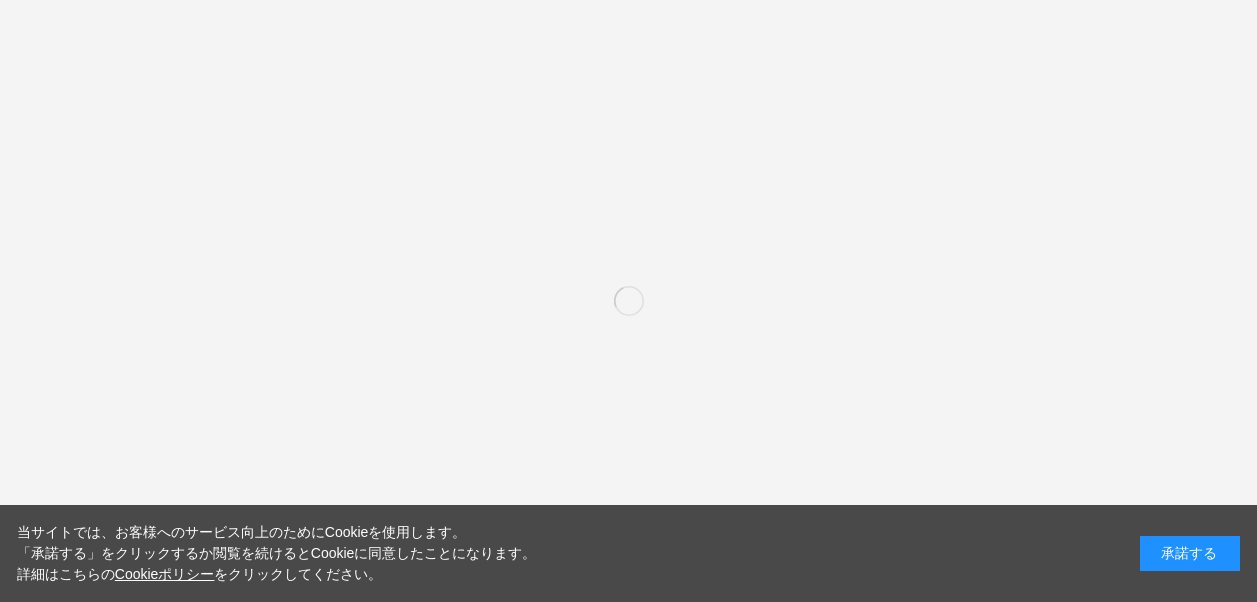 scroll, scrollTop: 0, scrollLeft: 0, axis: both 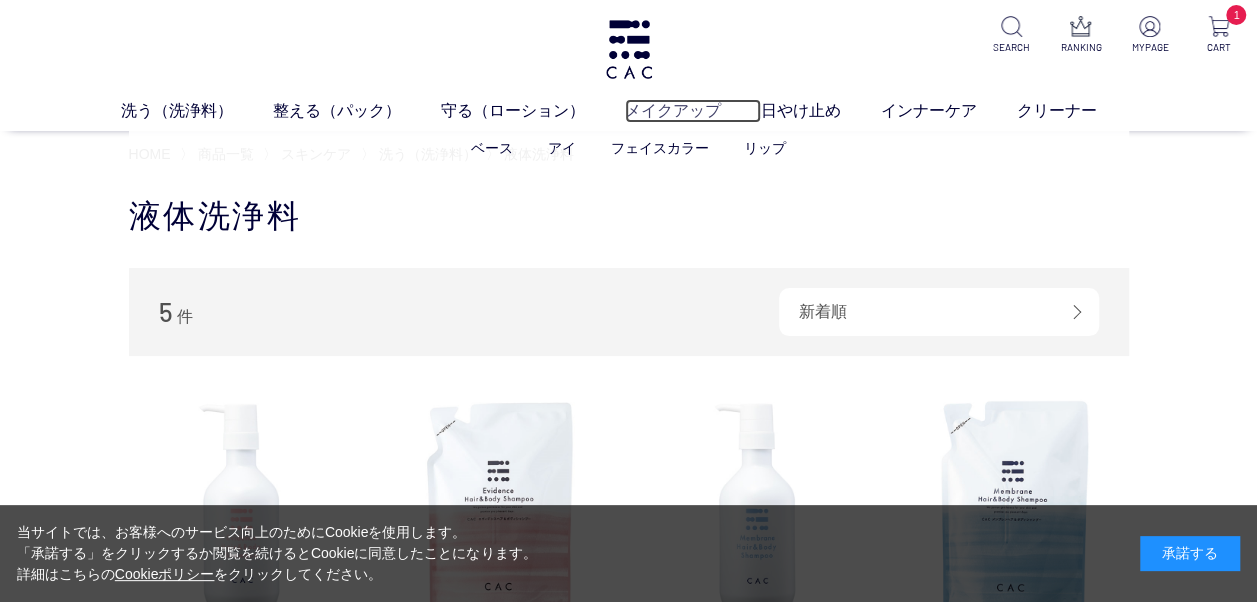 click on "メイクアップ" at bounding box center (693, 111) 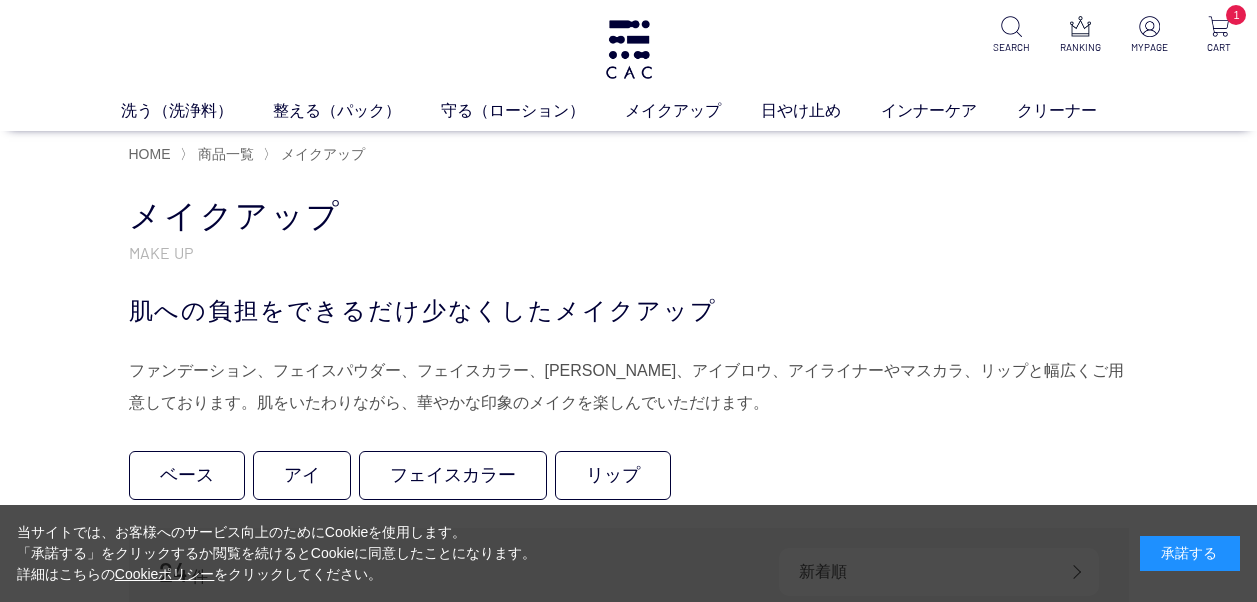 scroll, scrollTop: 0, scrollLeft: 0, axis: both 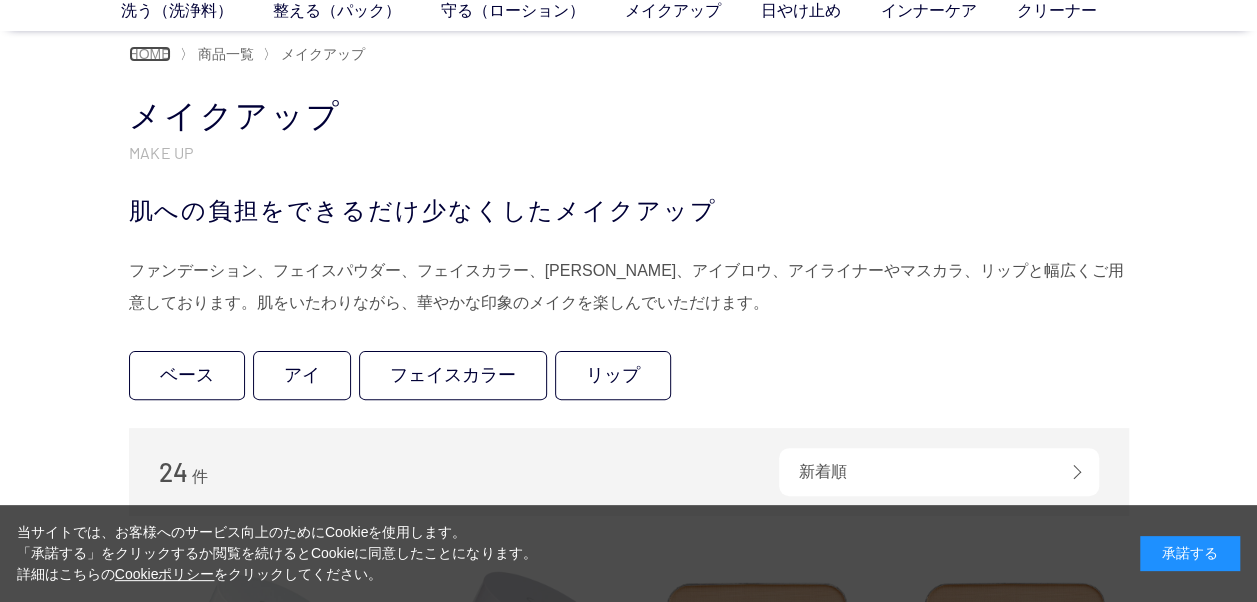 click on "HOME" at bounding box center [150, 54] 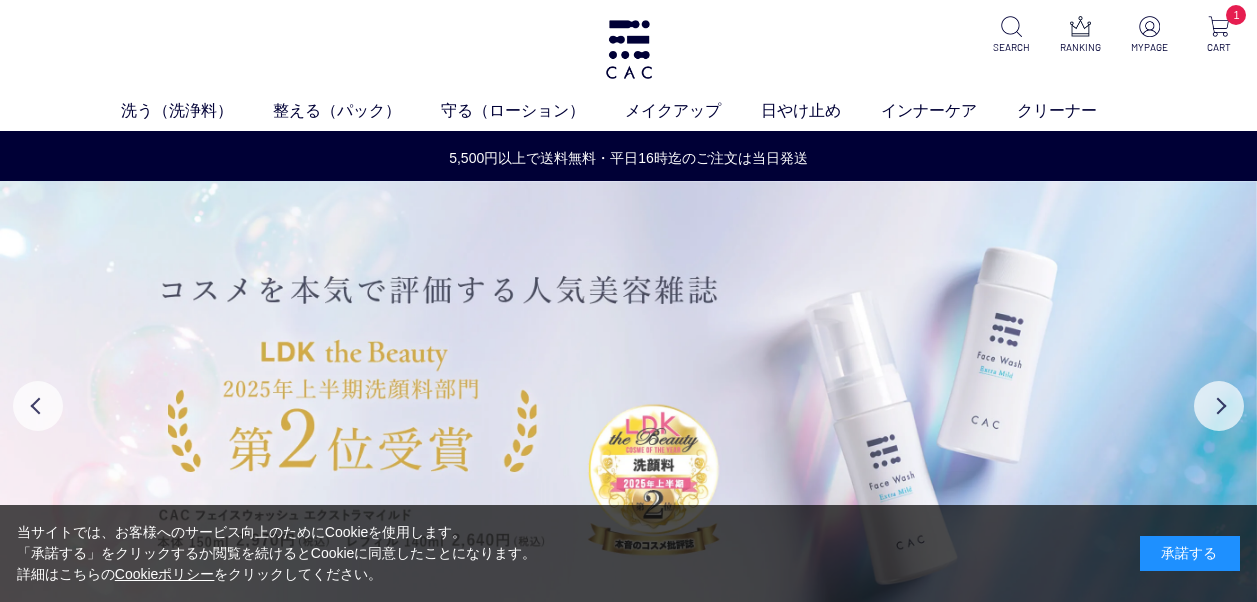 scroll, scrollTop: 0, scrollLeft: 0, axis: both 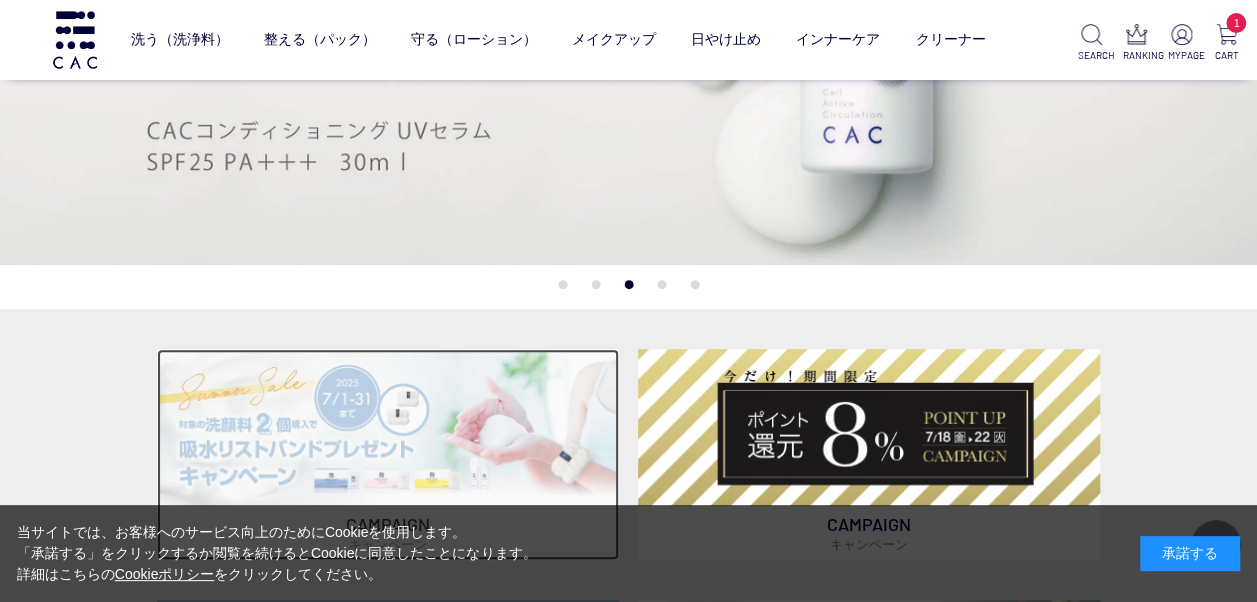 click at bounding box center [388, 427] 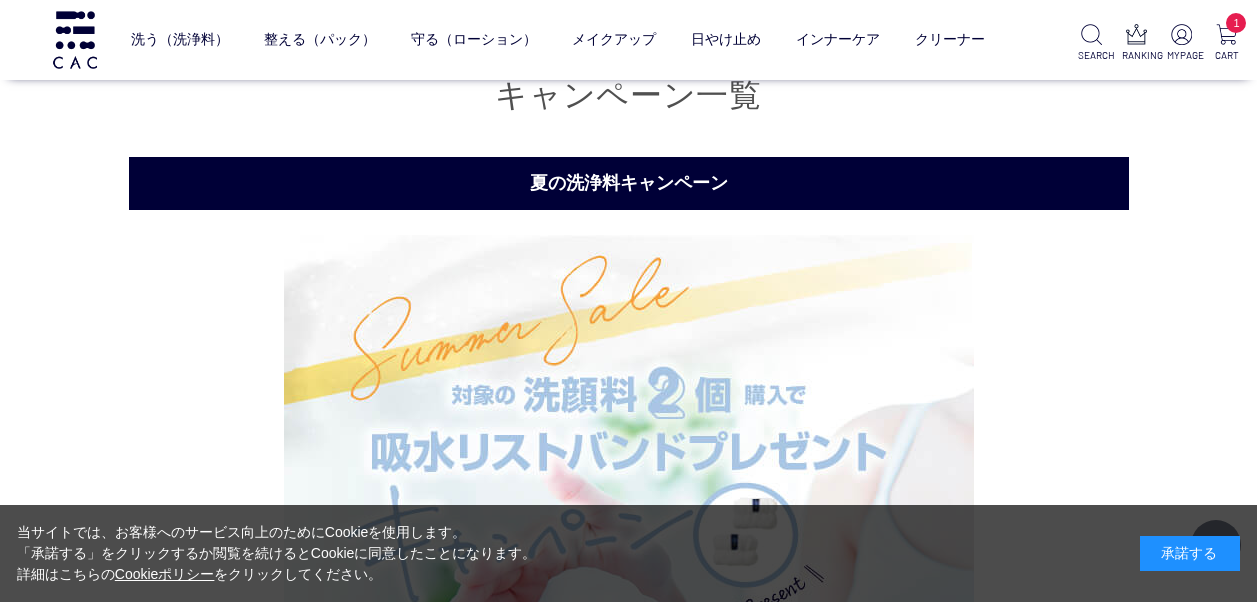 scroll, scrollTop: 288, scrollLeft: 0, axis: vertical 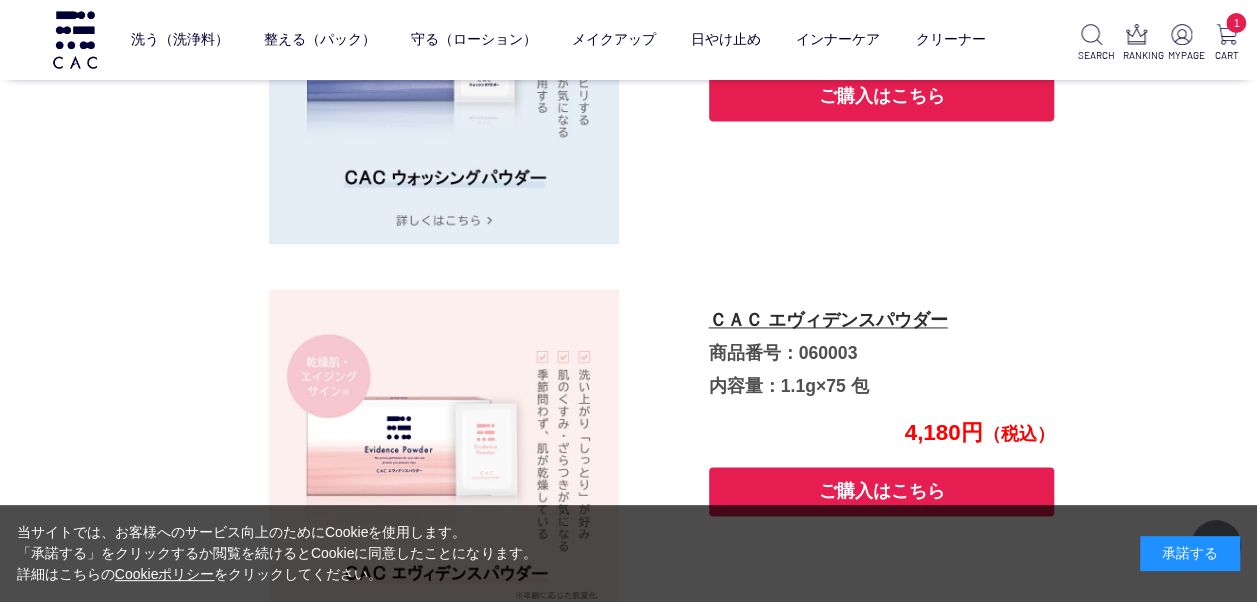 click on "ご購入はこちら" at bounding box center [882, 491] 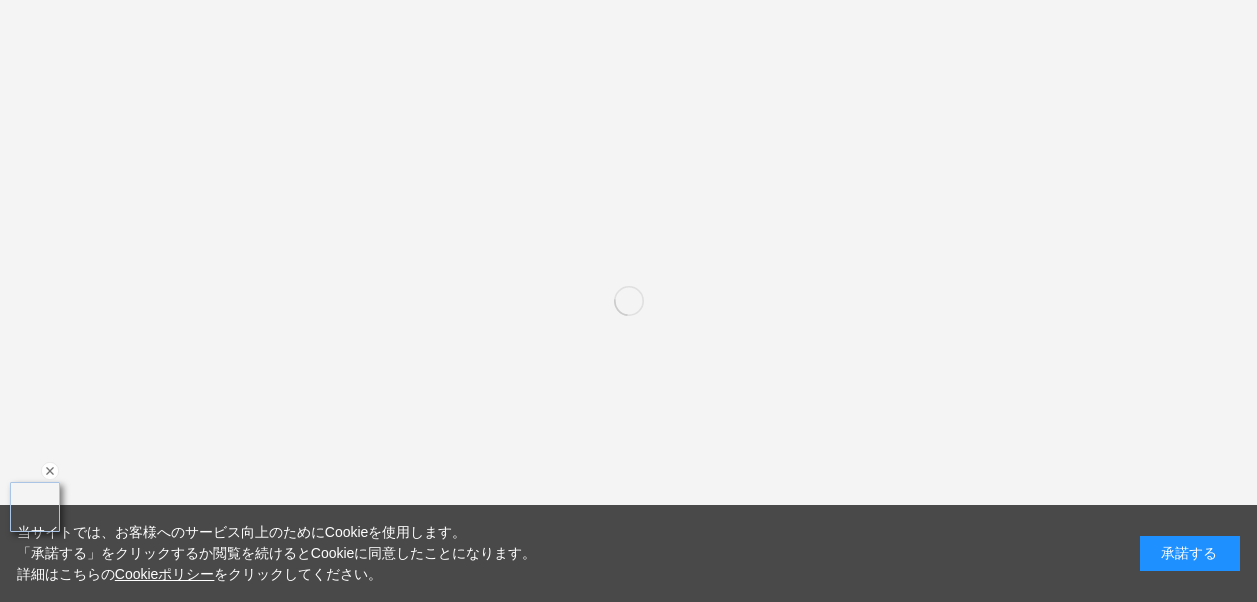 scroll, scrollTop: 0, scrollLeft: 0, axis: both 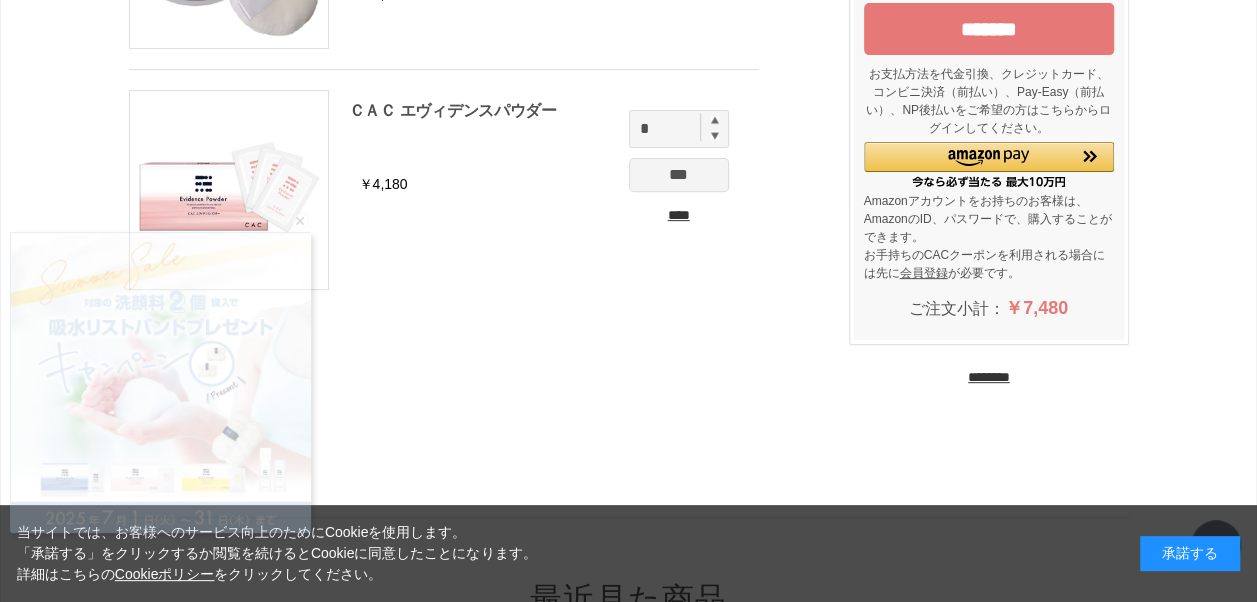 click at bounding box center (715, 120) 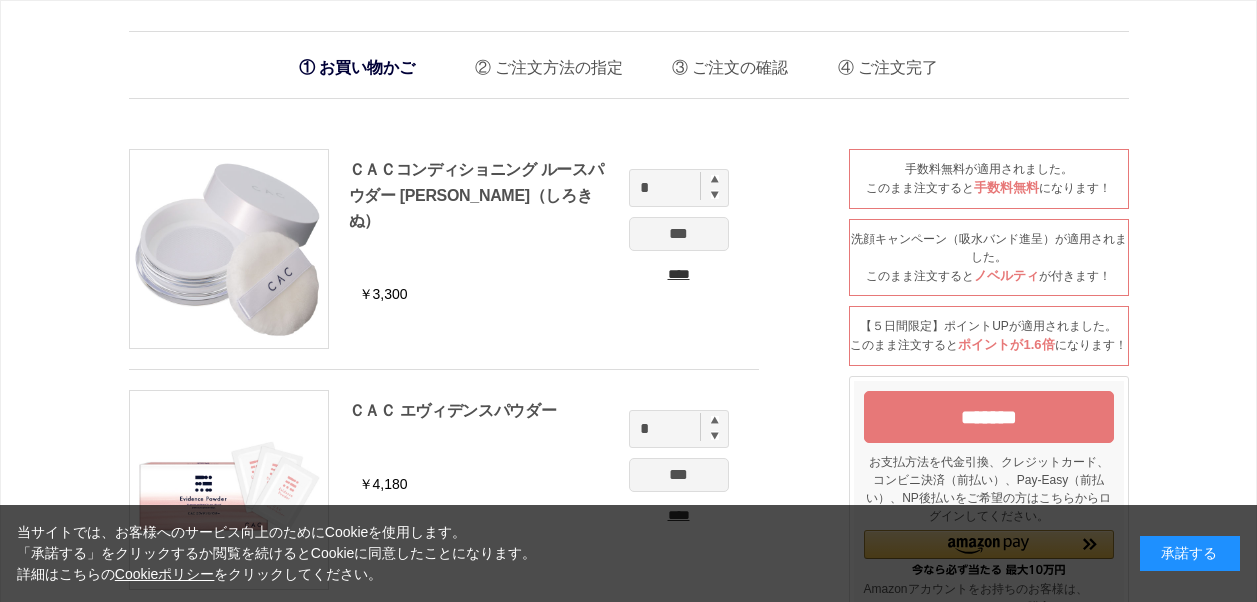 scroll, scrollTop: 0, scrollLeft: 0, axis: both 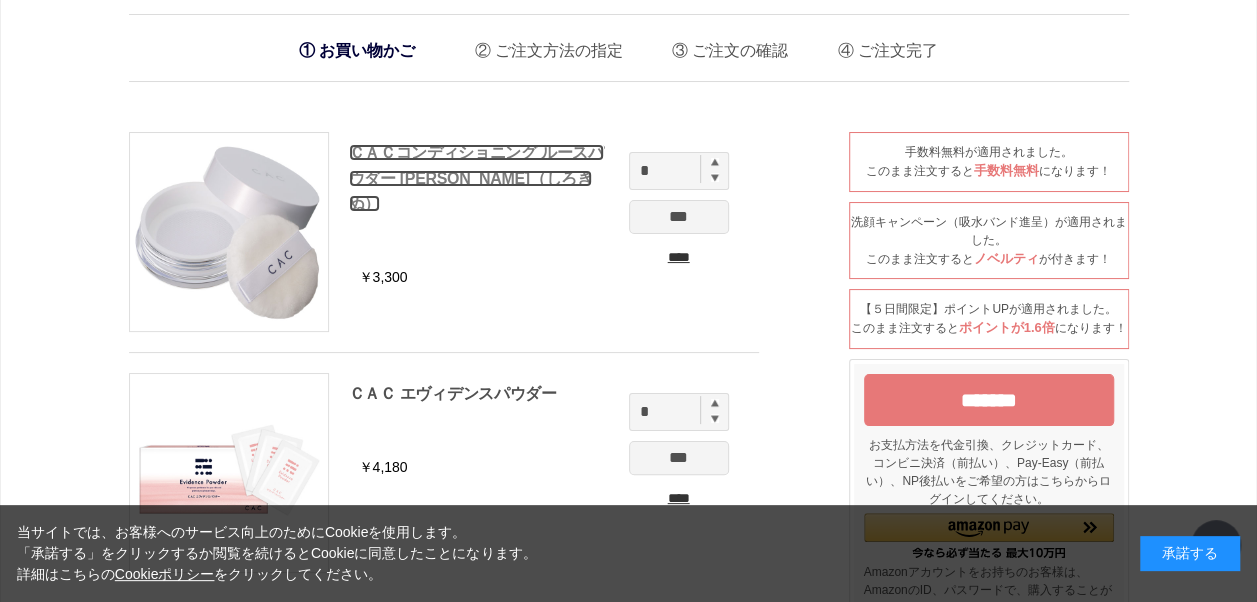 drag, startPoint x: 396, startPoint y: 142, endPoint x: 357, endPoint y: 151, distance: 40.024994 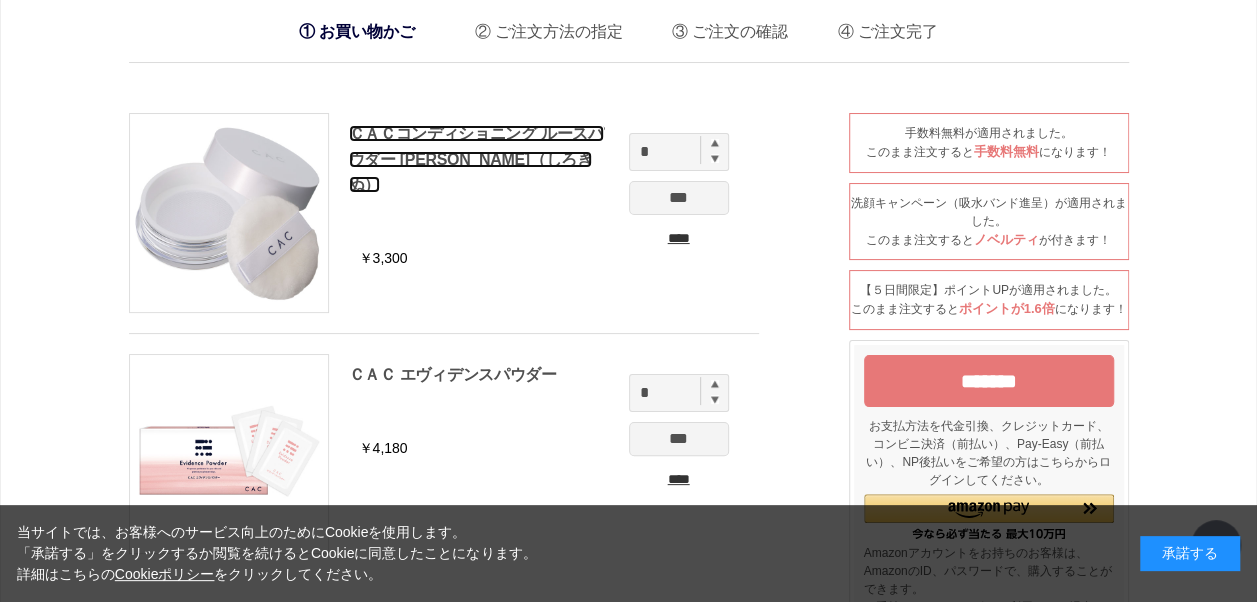 scroll, scrollTop: 17, scrollLeft: 0, axis: vertical 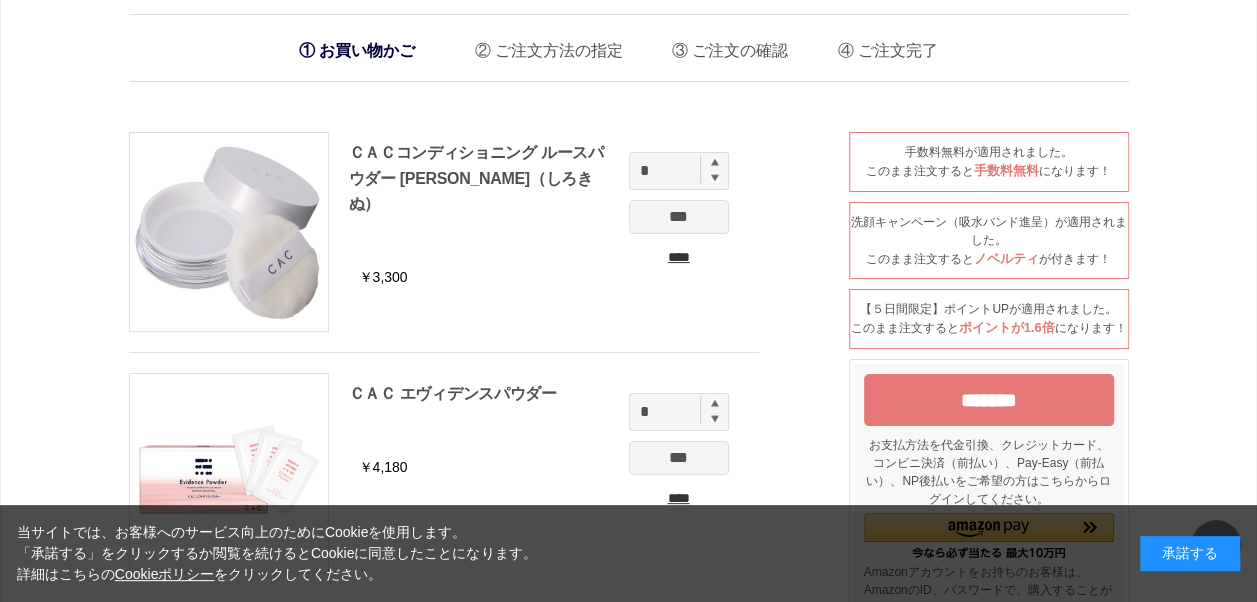 click on "*******" at bounding box center [989, 400] 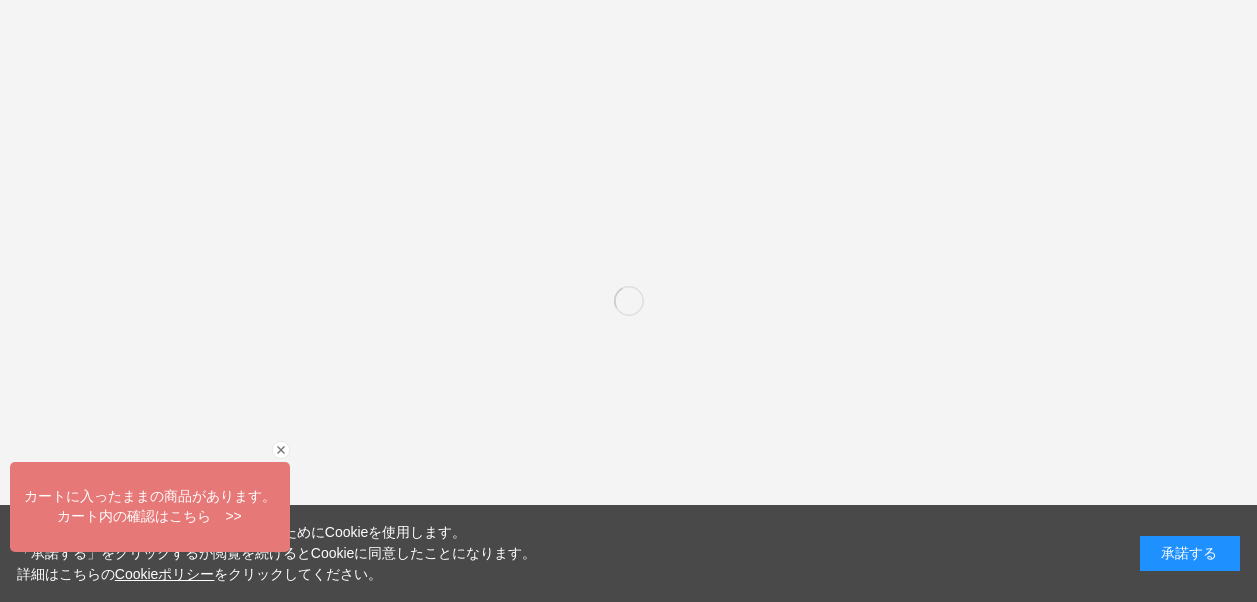 scroll, scrollTop: 0, scrollLeft: 0, axis: both 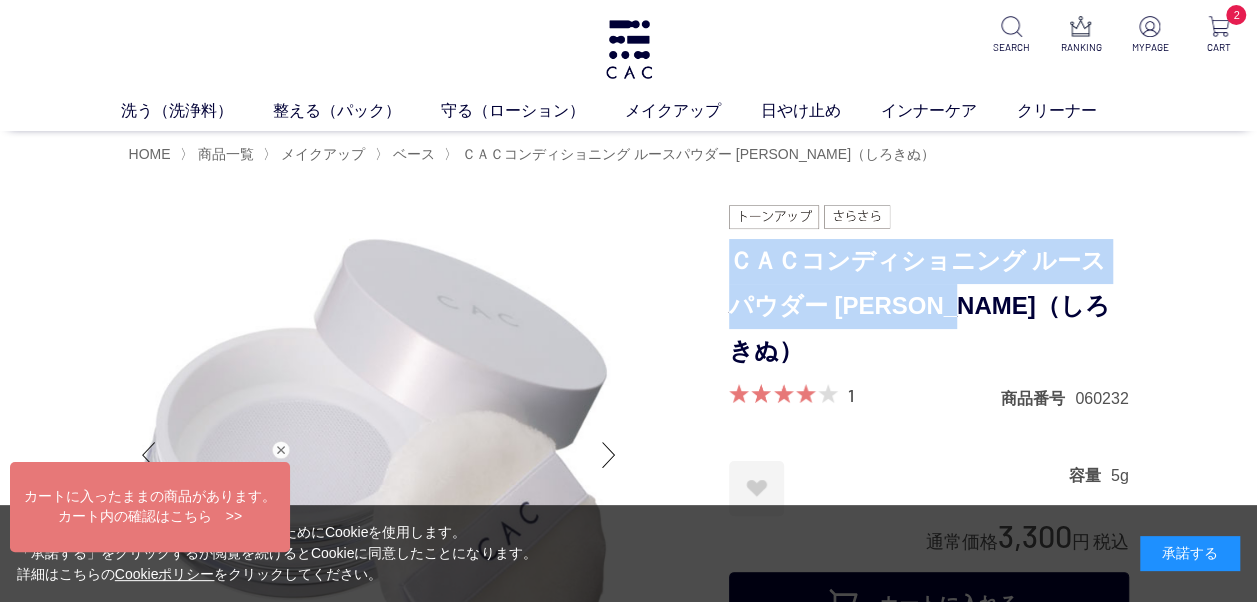drag, startPoint x: 735, startPoint y: 256, endPoint x: 991, endPoint y: 288, distance: 257.99225 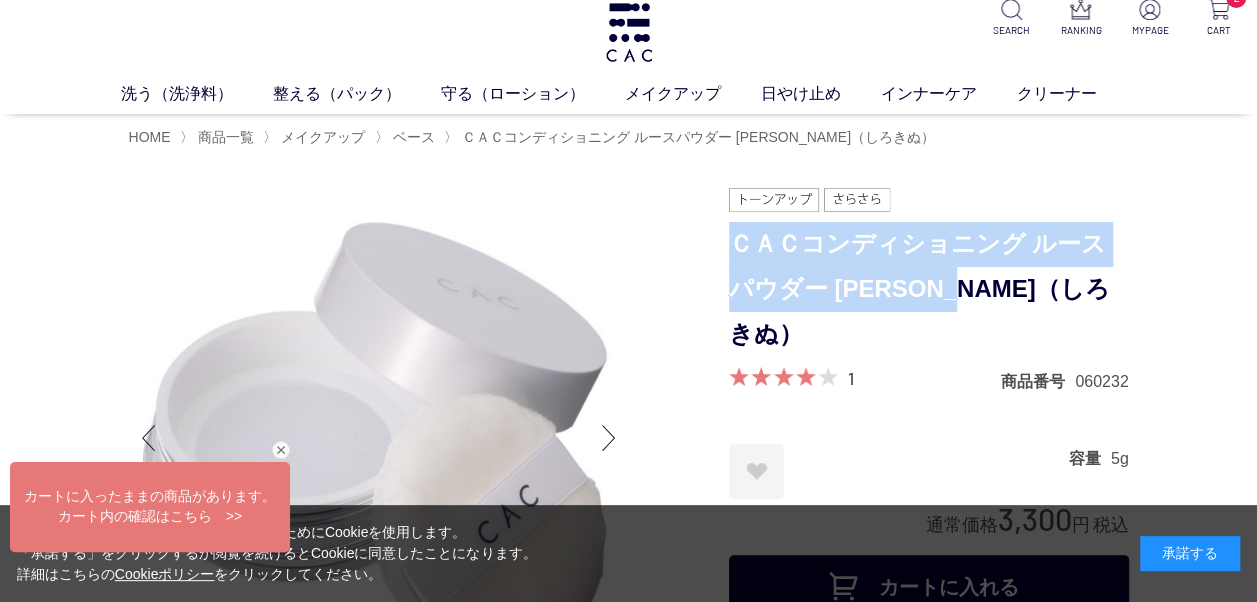 scroll, scrollTop: 0, scrollLeft: 0, axis: both 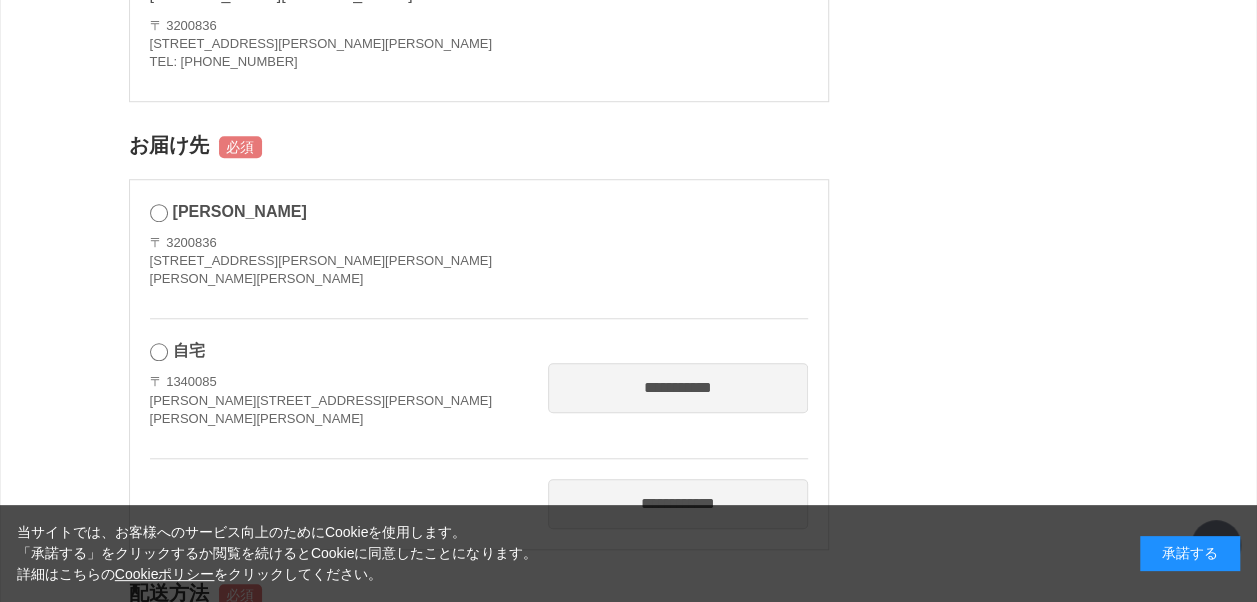 click on "〒 1340085
東京都江戸川区南葛西４丁目１３番１３号プラムハイランズ５０２
中川 さつ紀 様" at bounding box center [321, 400] 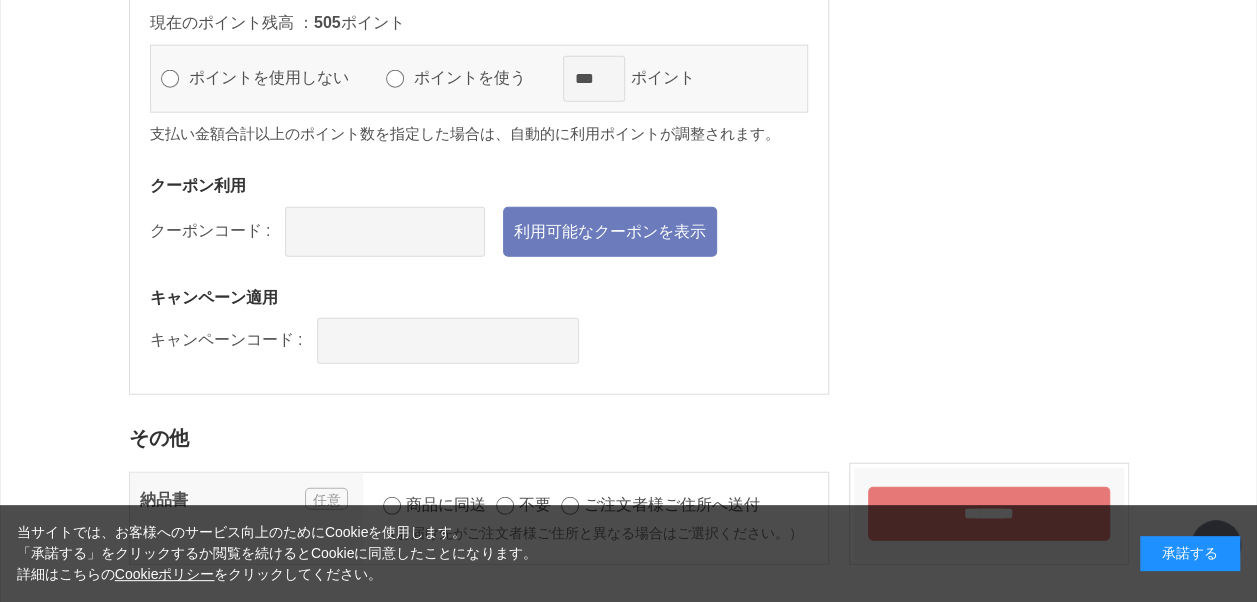 scroll, scrollTop: 2450, scrollLeft: 0, axis: vertical 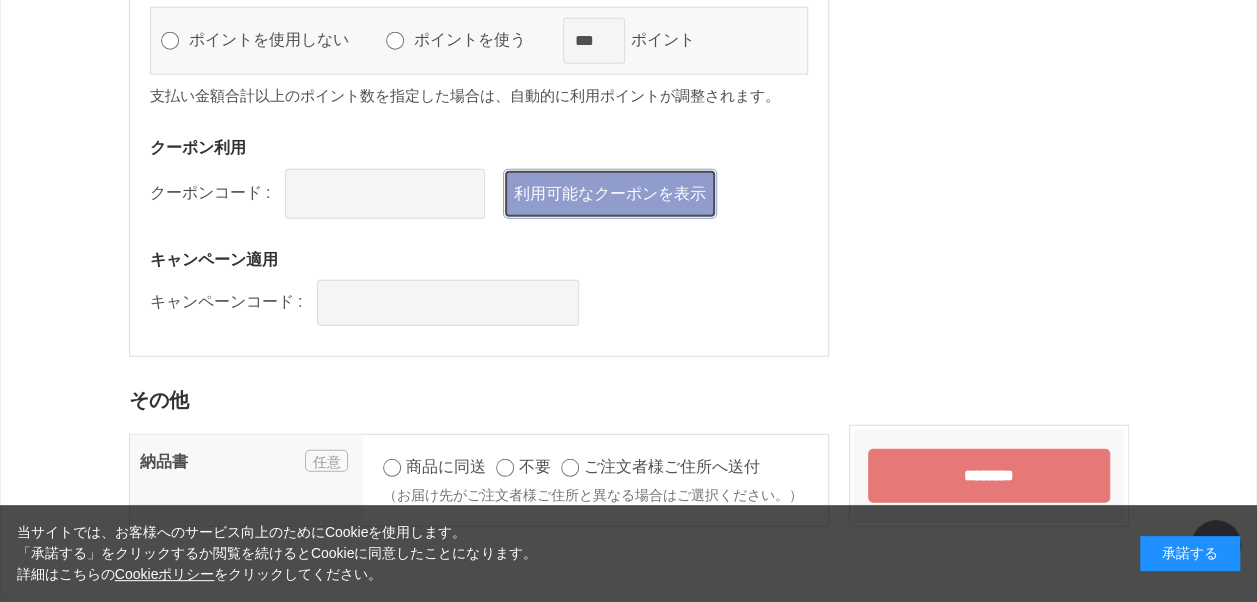 click on "利用可能なクーポンを表示" at bounding box center (610, 194) 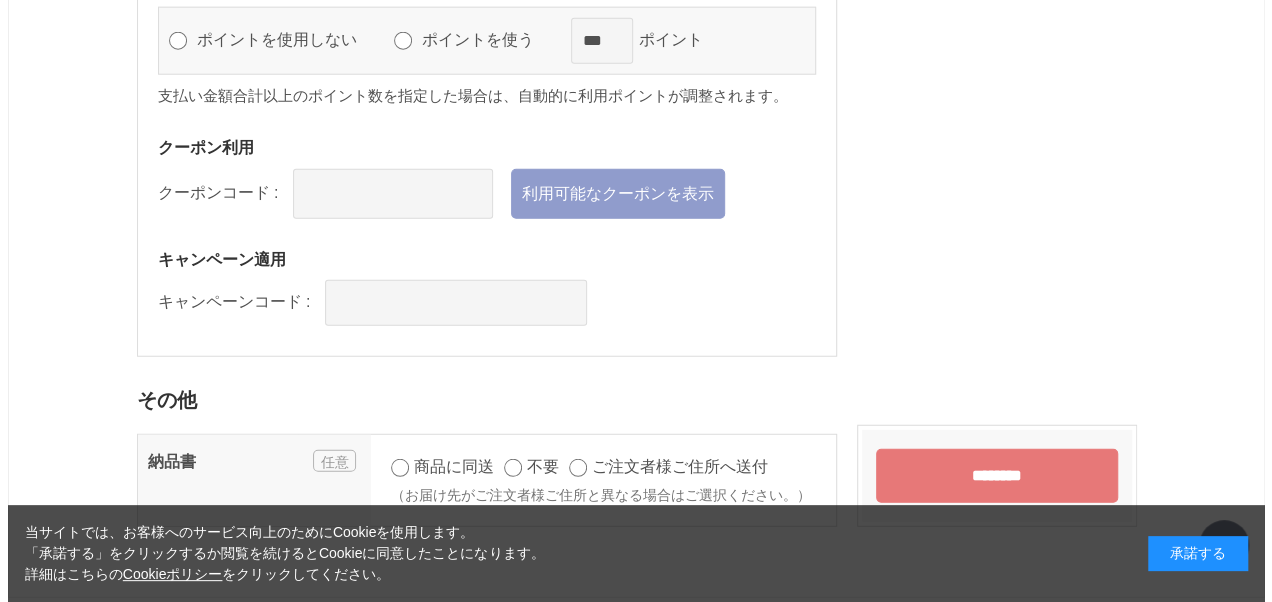 scroll, scrollTop: 0, scrollLeft: 0, axis: both 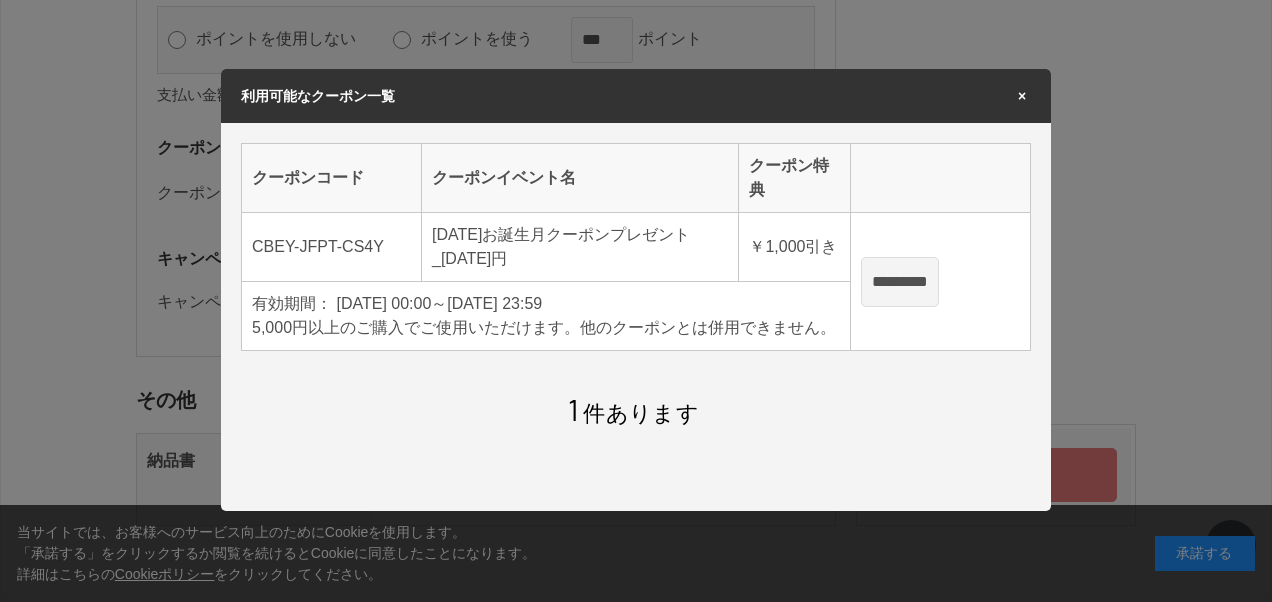 click on "*********" at bounding box center [900, 282] 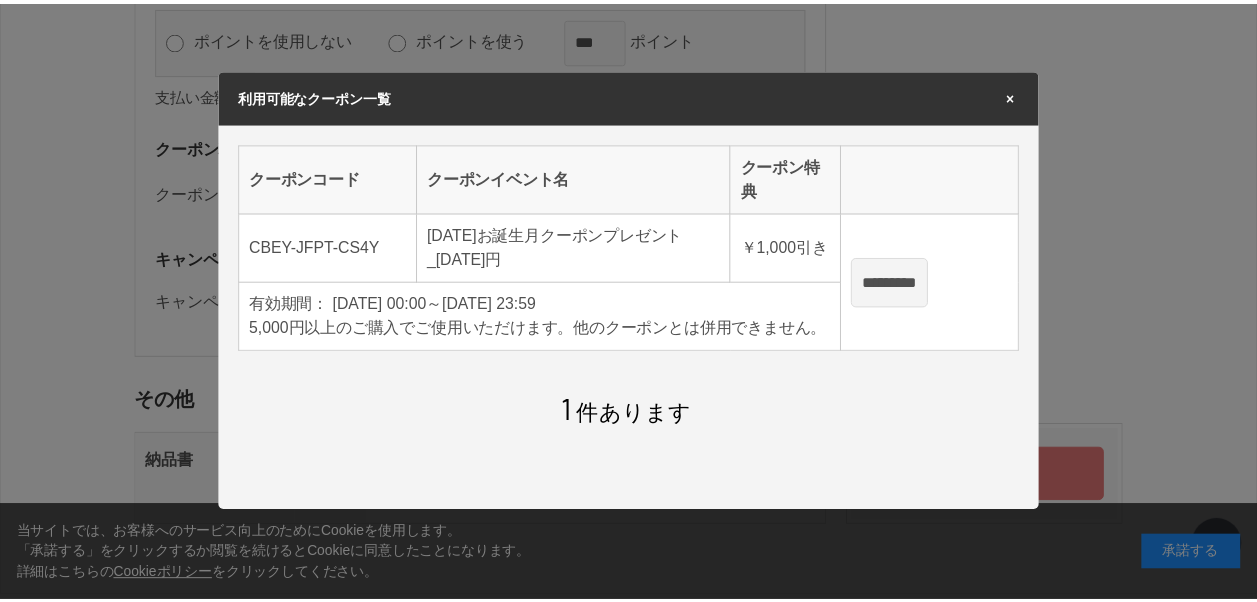 scroll, scrollTop: 2450, scrollLeft: 0, axis: vertical 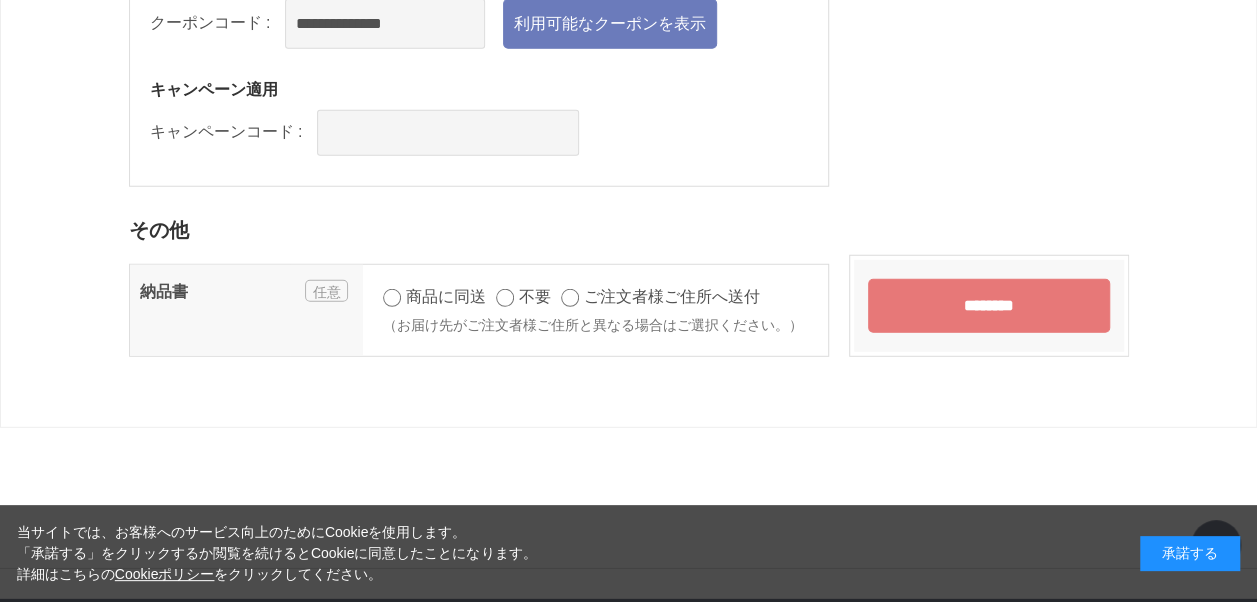 click on "********" at bounding box center [989, 306] 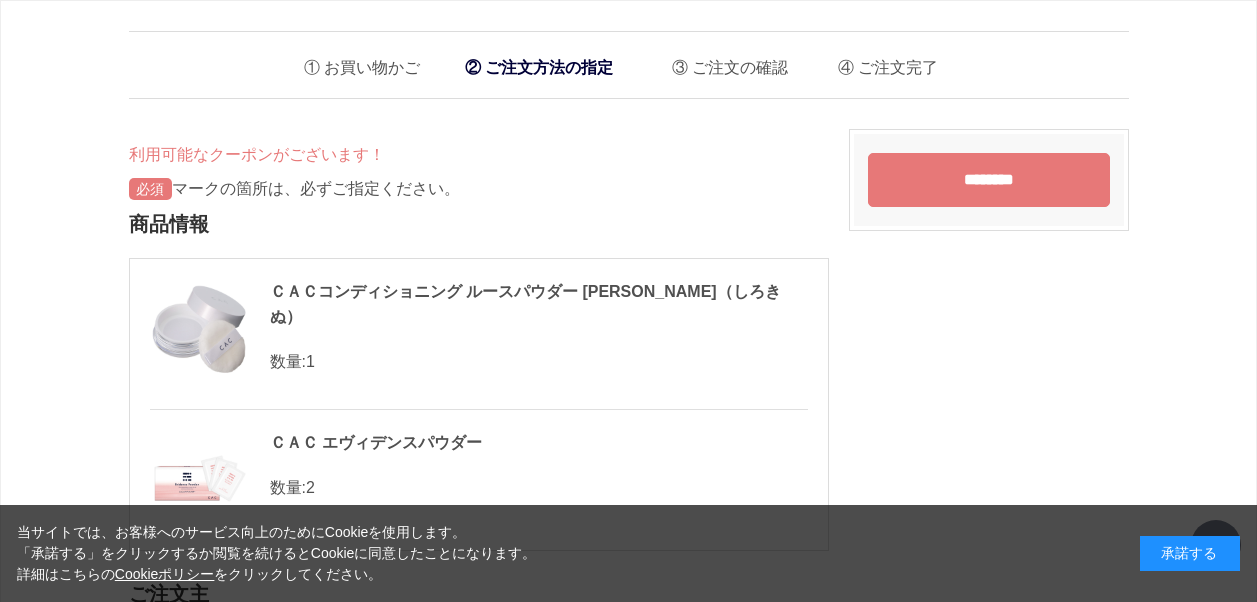 scroll, scrollTop: 2620, scrollLeft: 0, axis: vertical 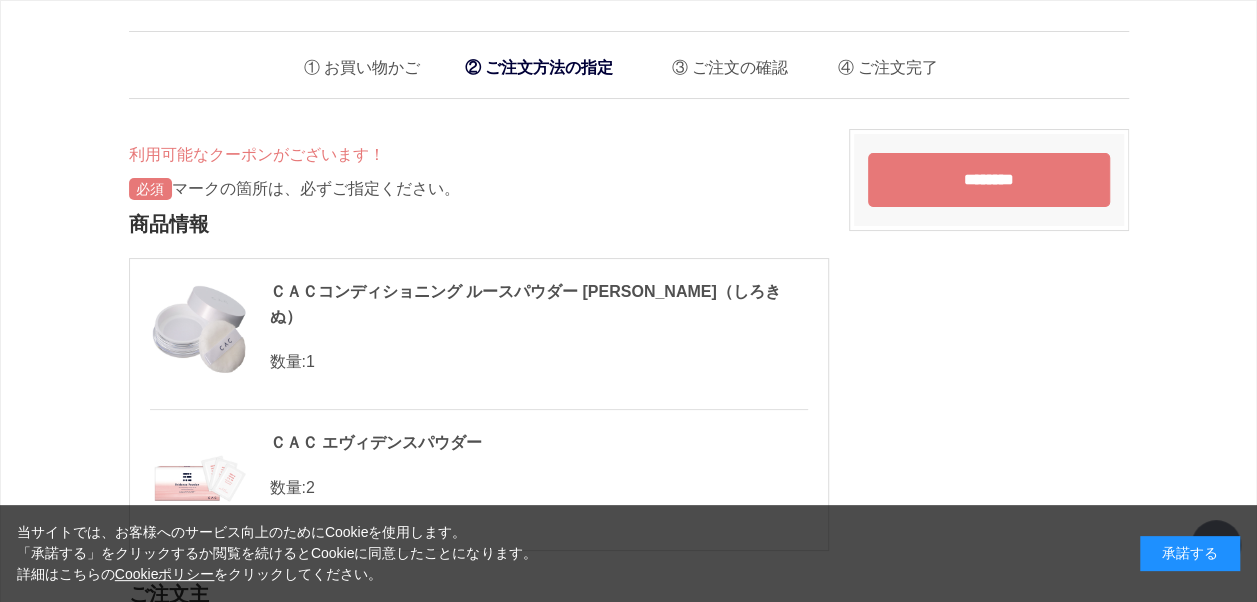 click on "お買い物かご" at bounding box center [354, 62] 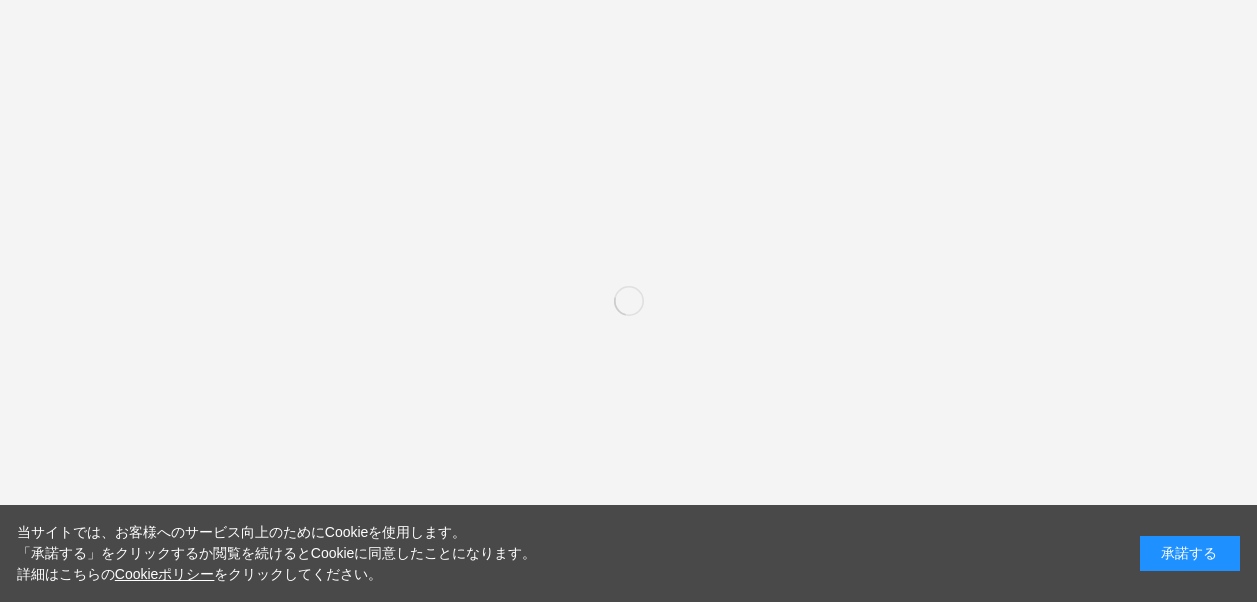 scroll, scrollTop: 17, scrollLeft: 0, axis: vertical 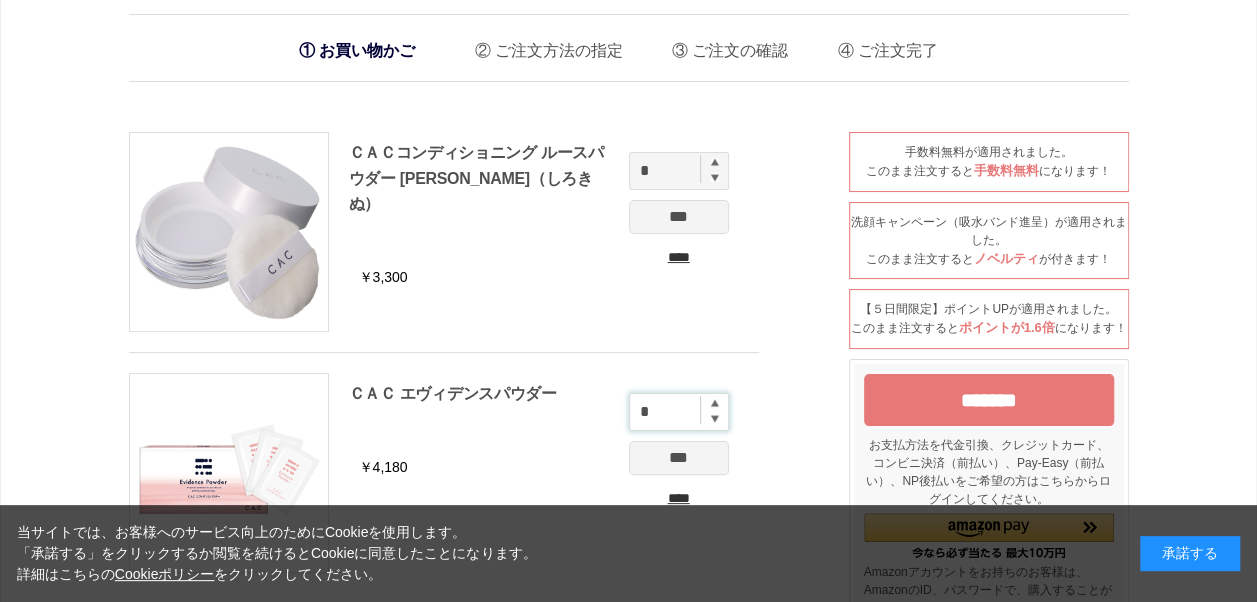 click on "*" at bounding box center (679, 412) 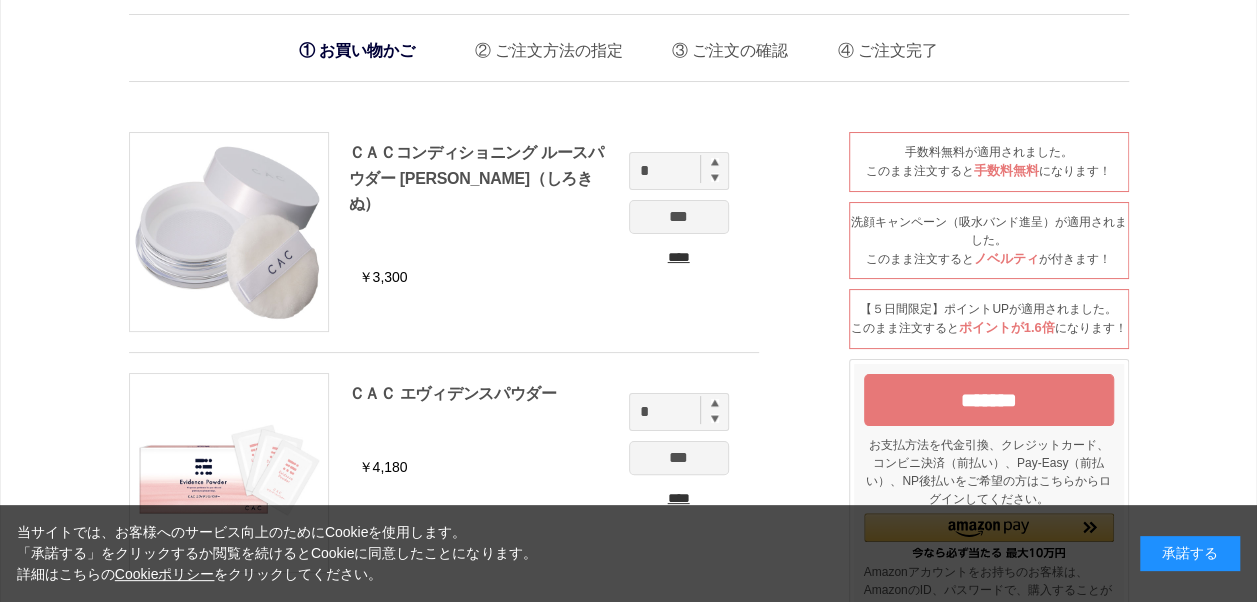click at bounding box center (715, 418) 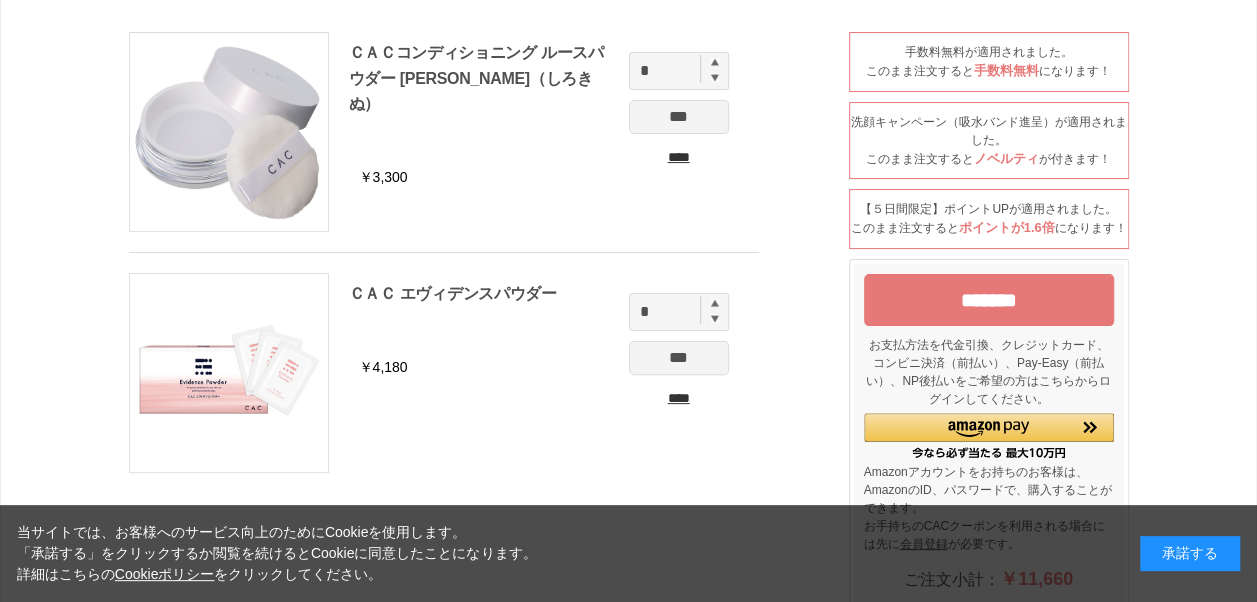 click on "***" at bounding box center [679, 358] 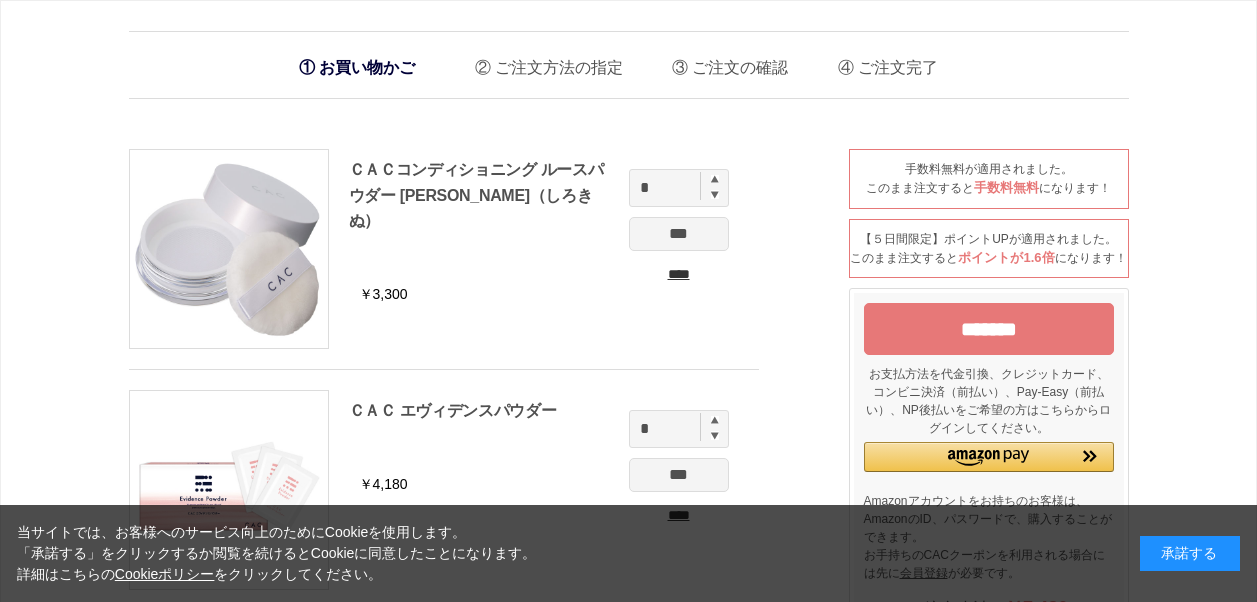 scroll, scrollTop: 0, scrollLeft: 0, axis: both 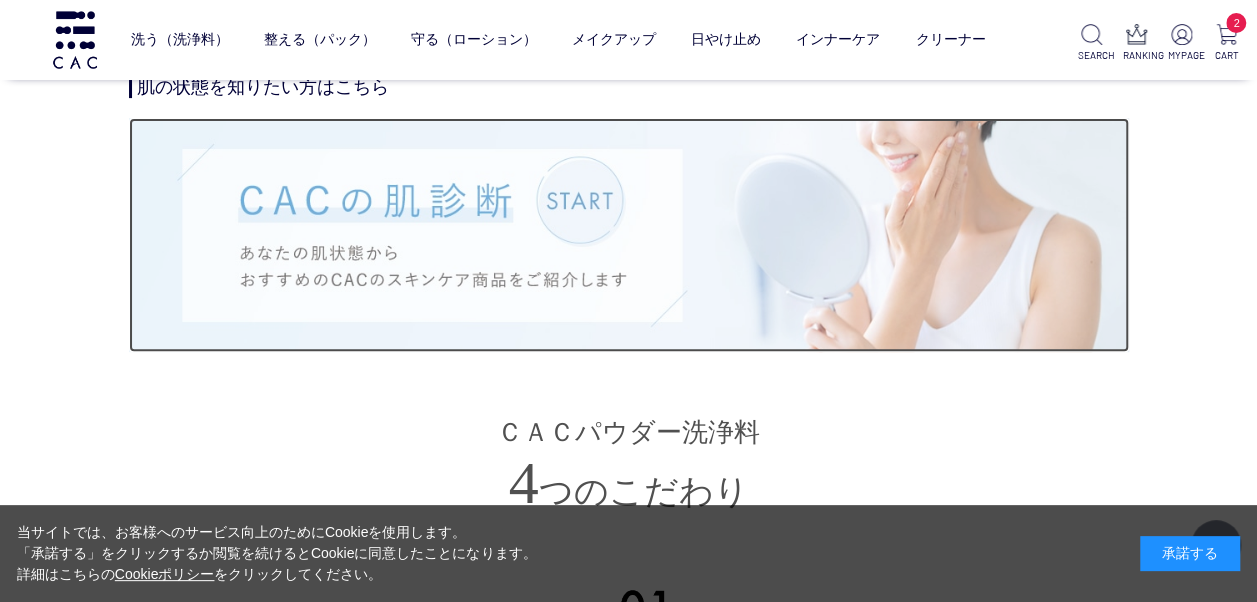 click at bounding box center (629, 234) 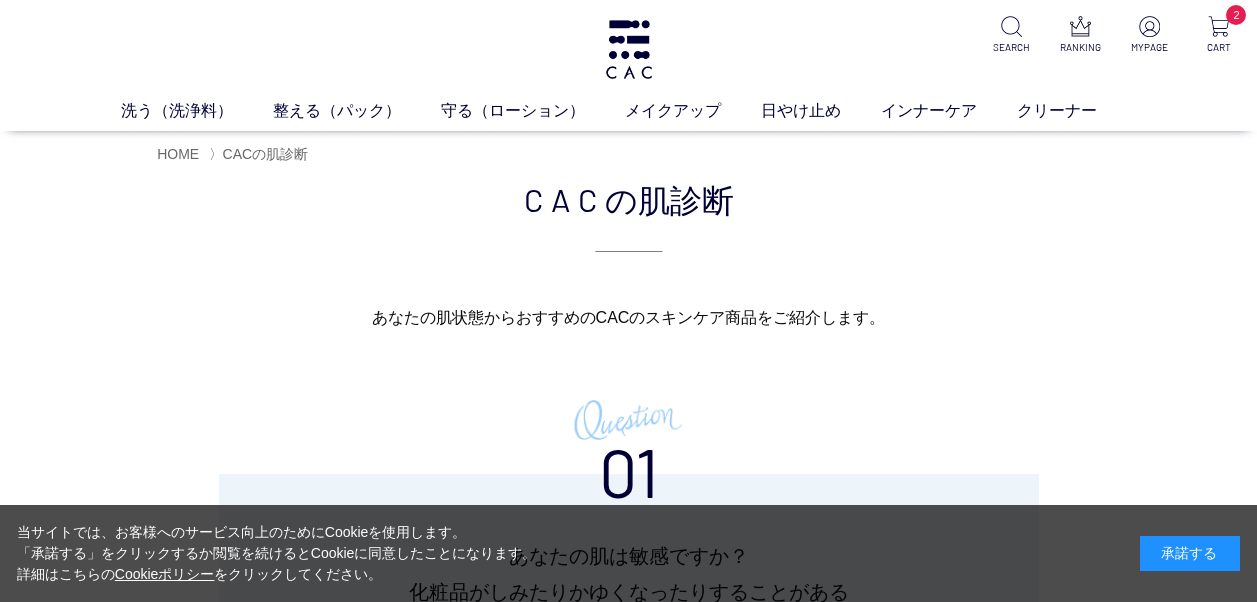 scroll, scrollTop: 0, scrollLeft: 0, axis: both 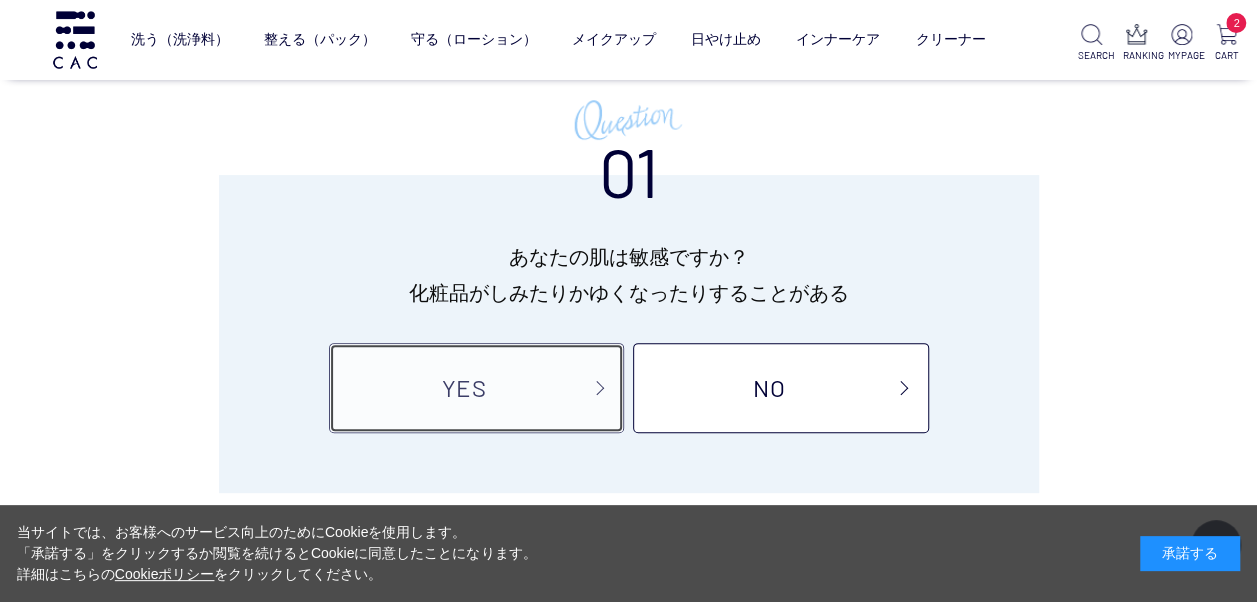 click on "YES" at bounding box center (476, 388) 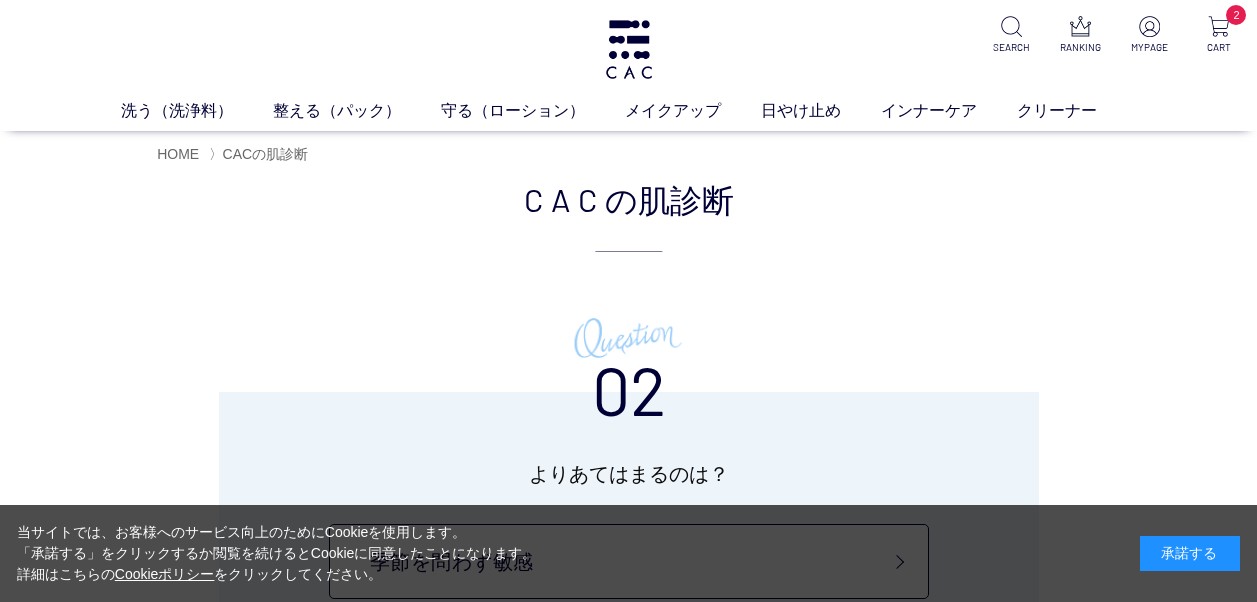 scroll, scrollTop: 0, scrollLeft: 0, axis: both 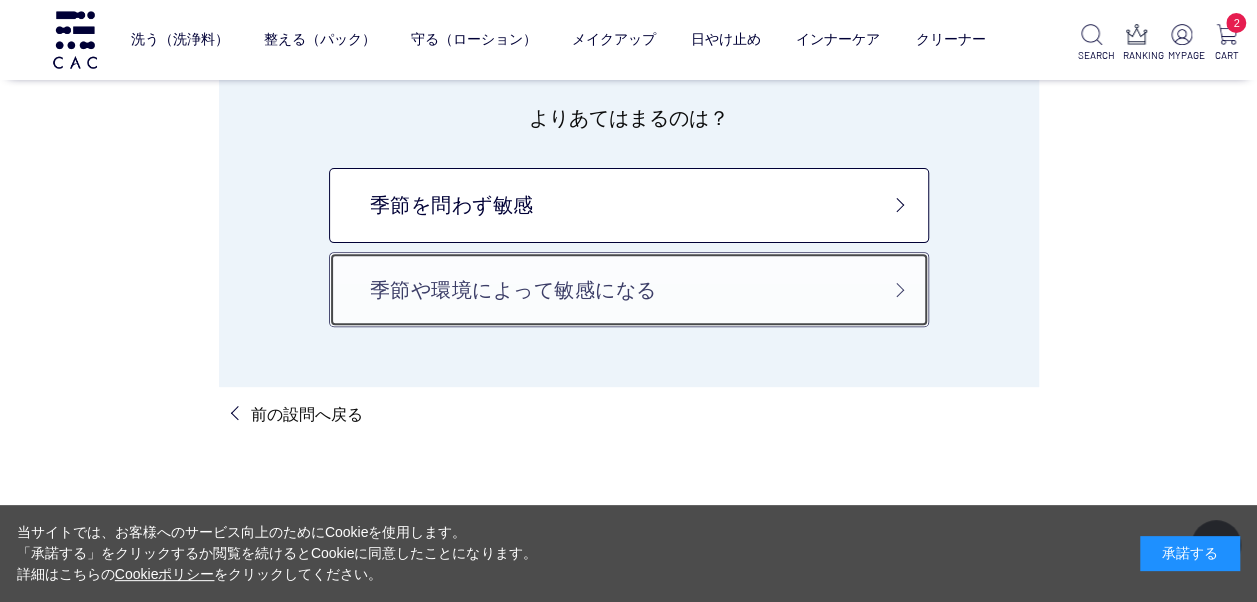 click on "季節や環境によって敏感になる" at bounding box center [629, 289] 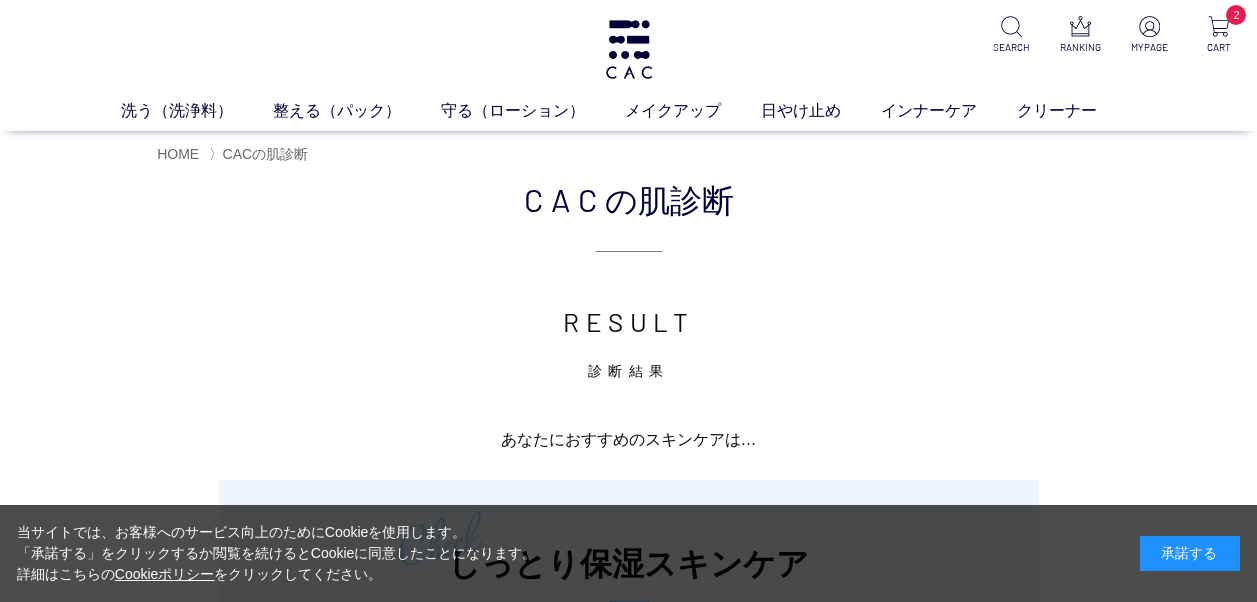 scroll, scrollTop: 0, scrollLeft: 0, axis: both 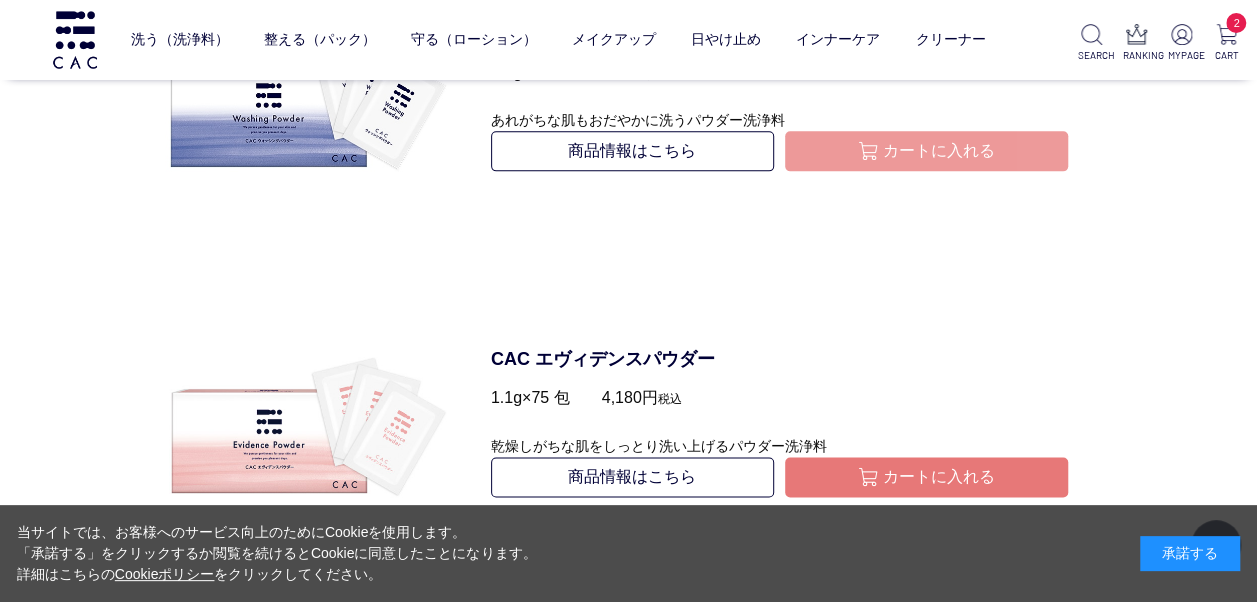 click on "カートに入れる" at bounding box center [926, 151] 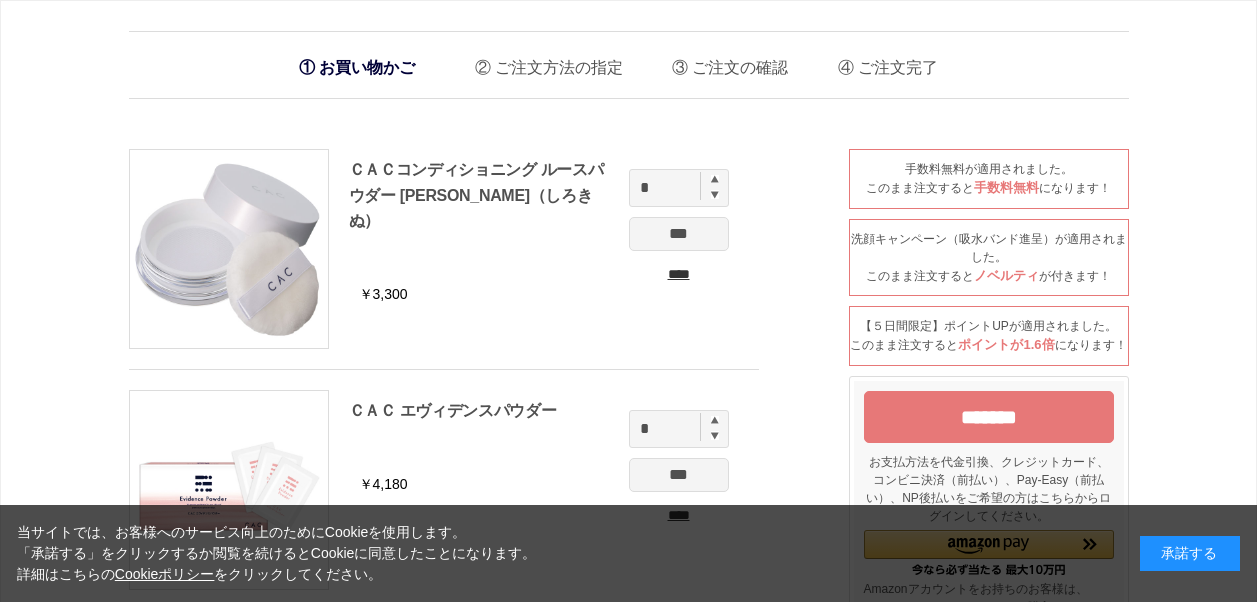scroll, scrollTop: 0, scrollLeft: 0, axis: both 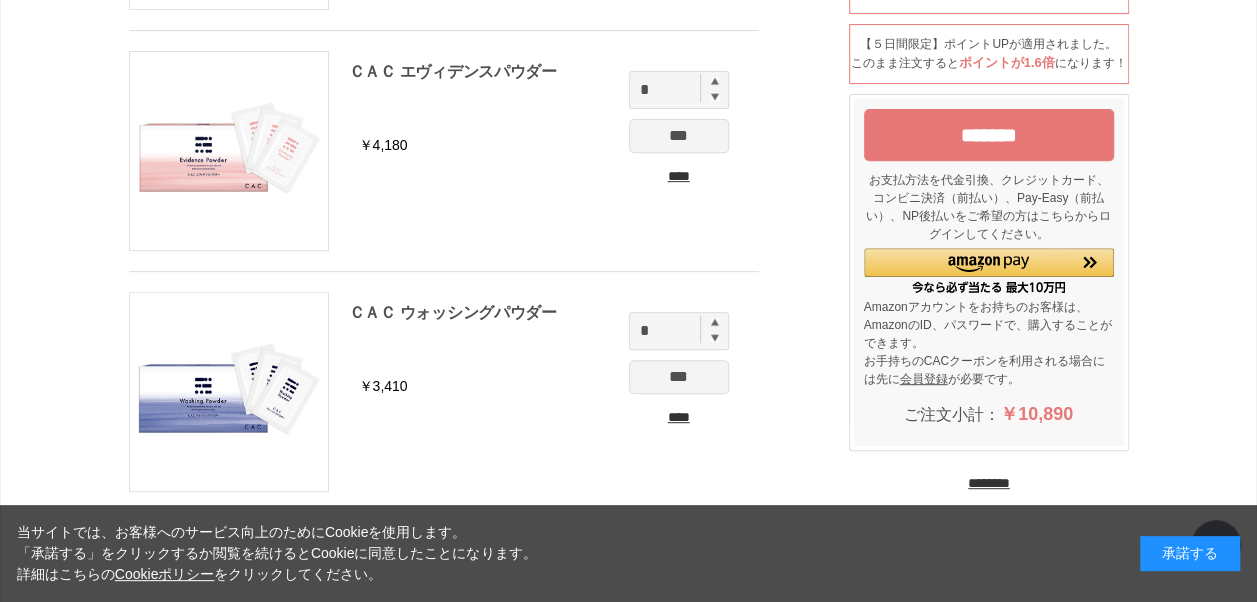 click on "*******" at bounding box center (989, 135) 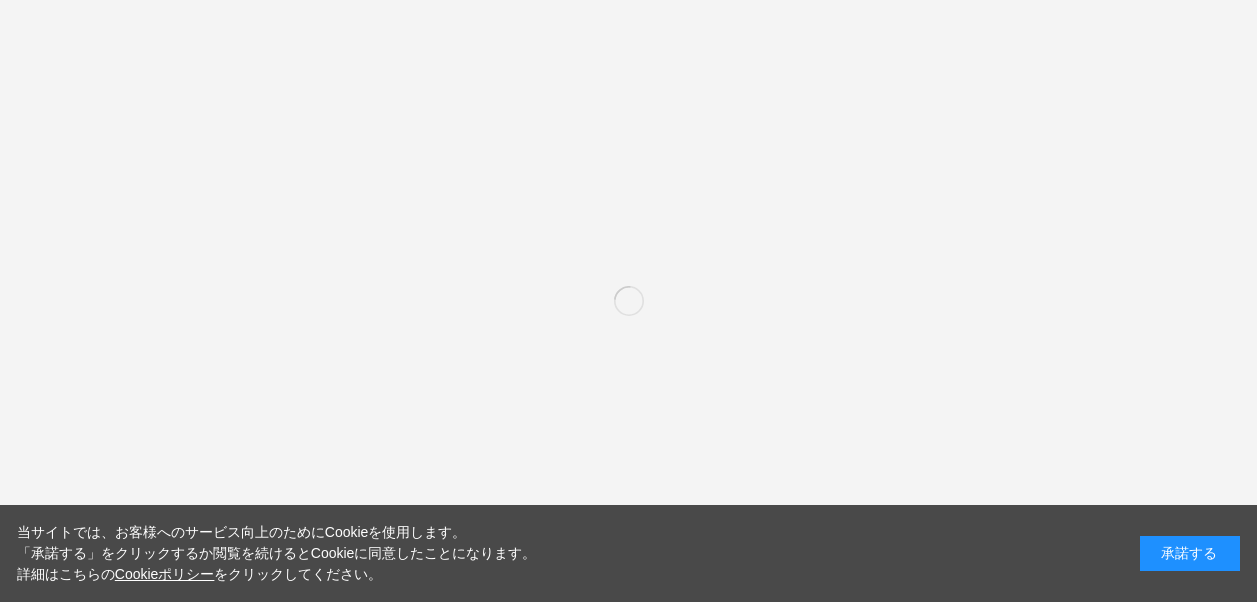 scroll, scrollTop: 0, scrollLeft: 0, axis: both 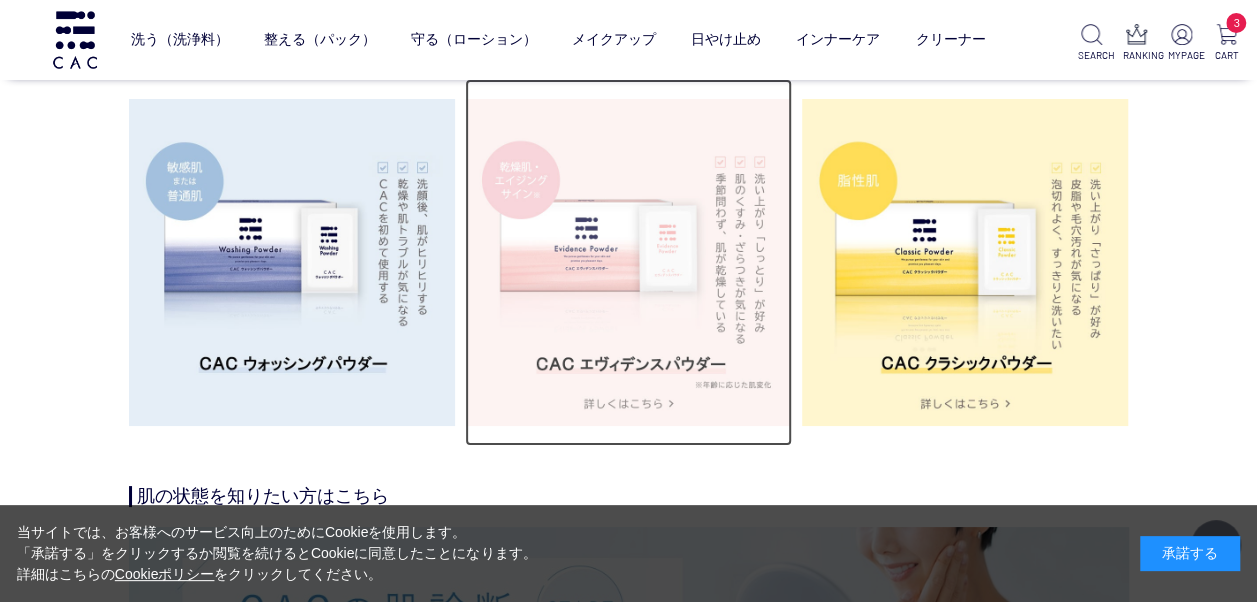 click at bounding box center (628, 262) 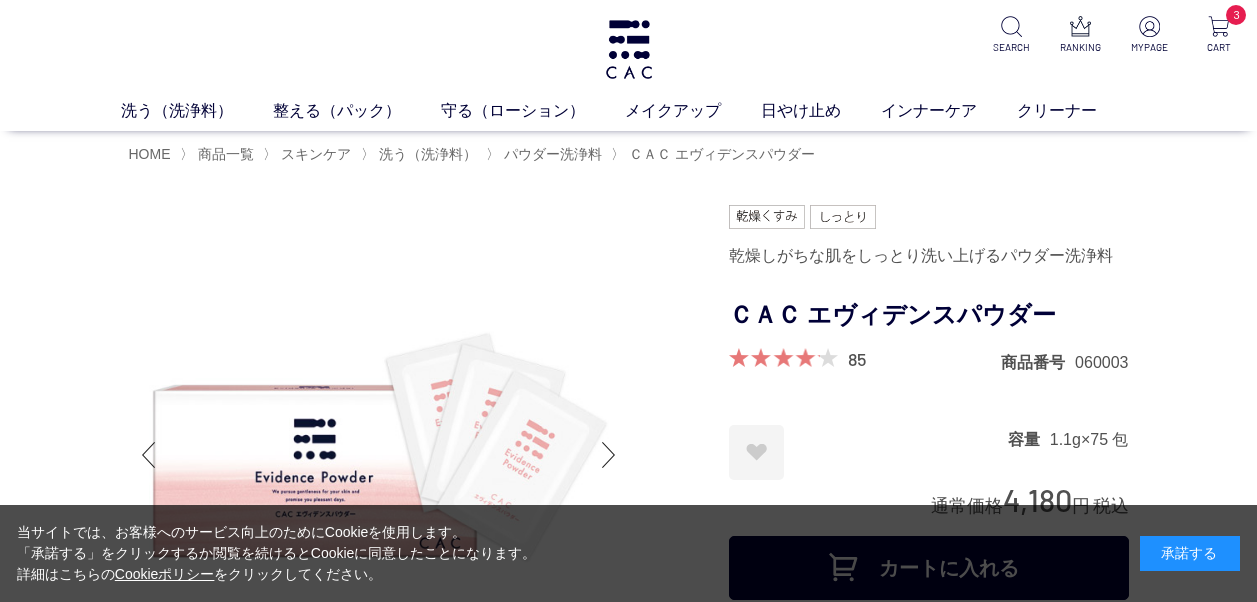 scroll, scrollTop: 0, scrollLeft: 0, axis: both 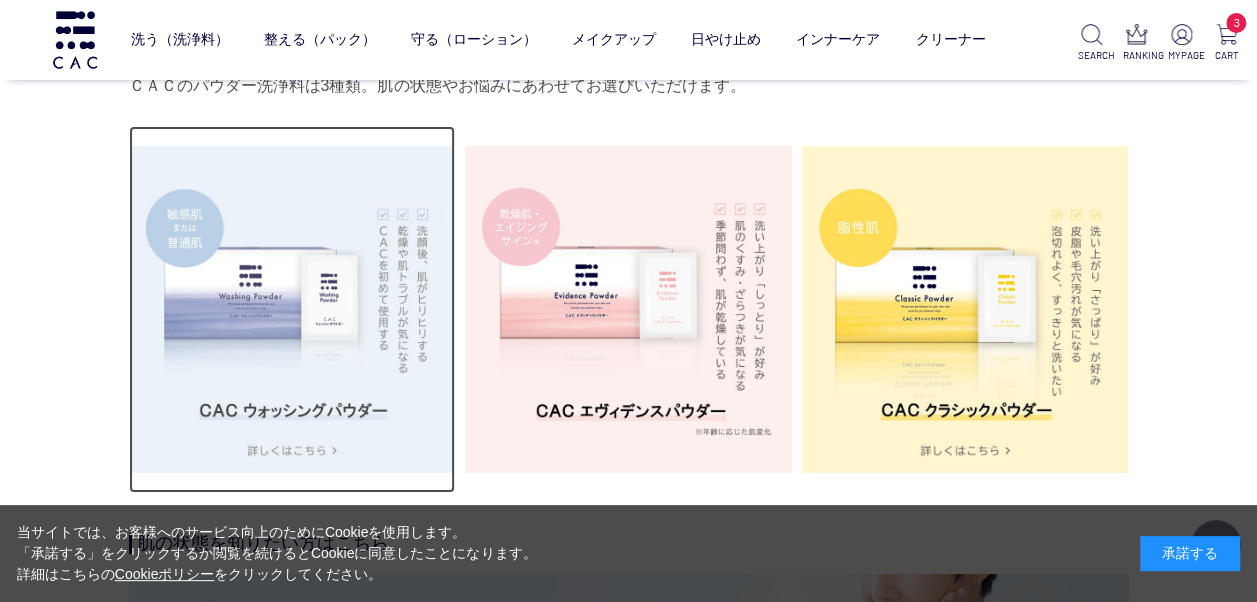 click at bounding box center [292, 309] 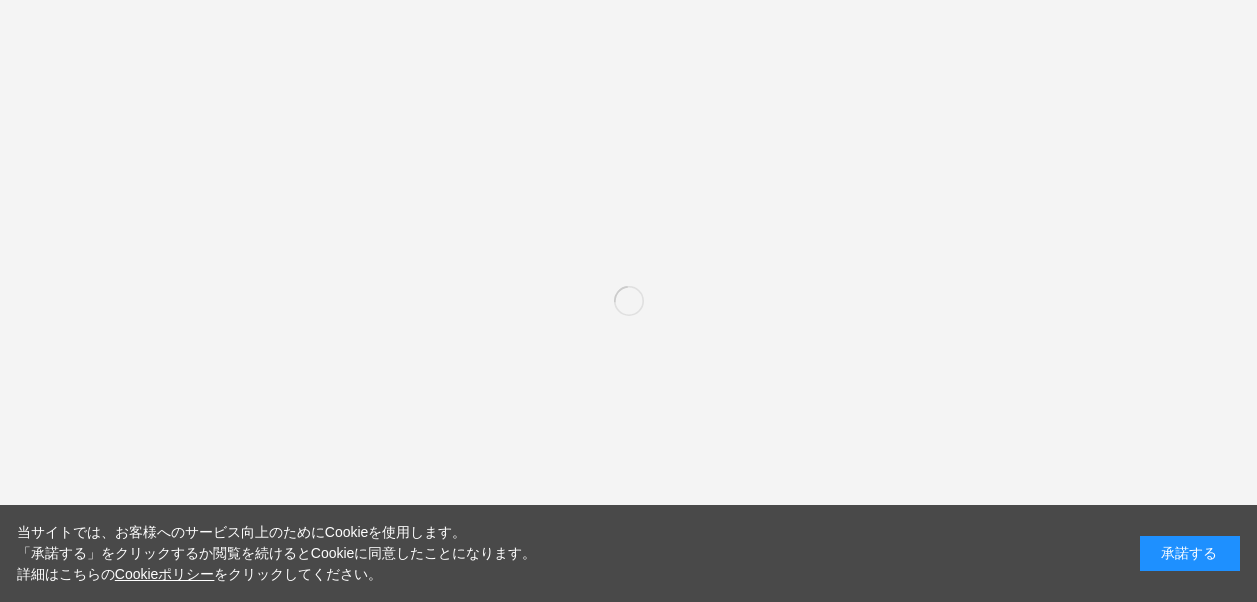scroll, scrollTop: 0, scrollLeft: 0, axis: both 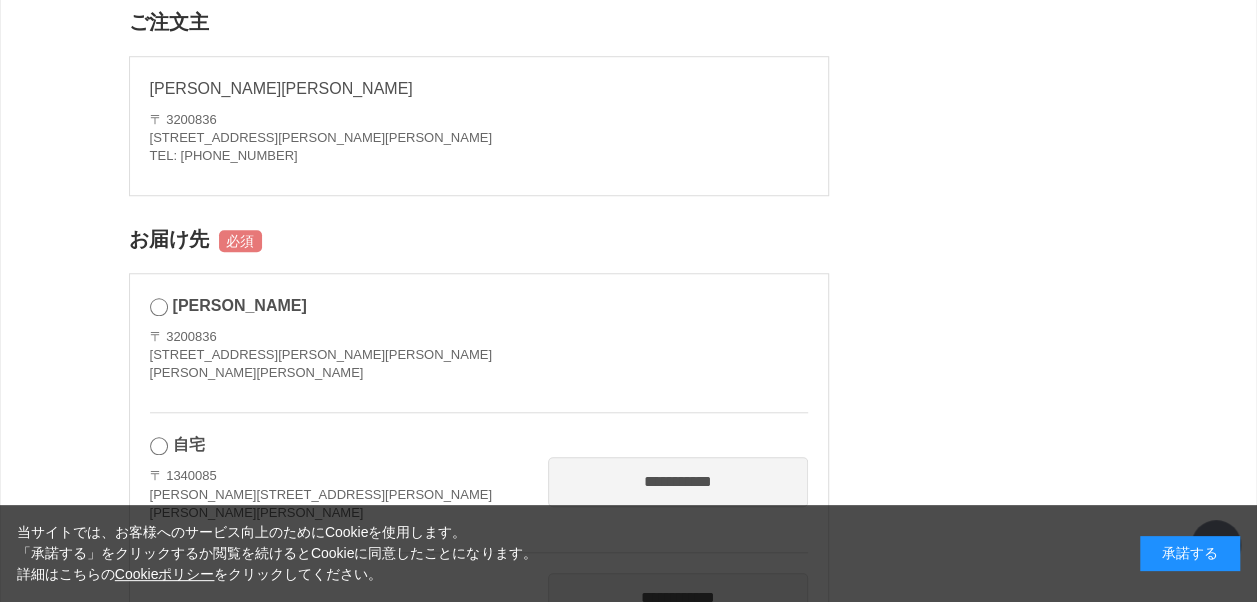 click on "自宅" at bounding box center [479, 445] 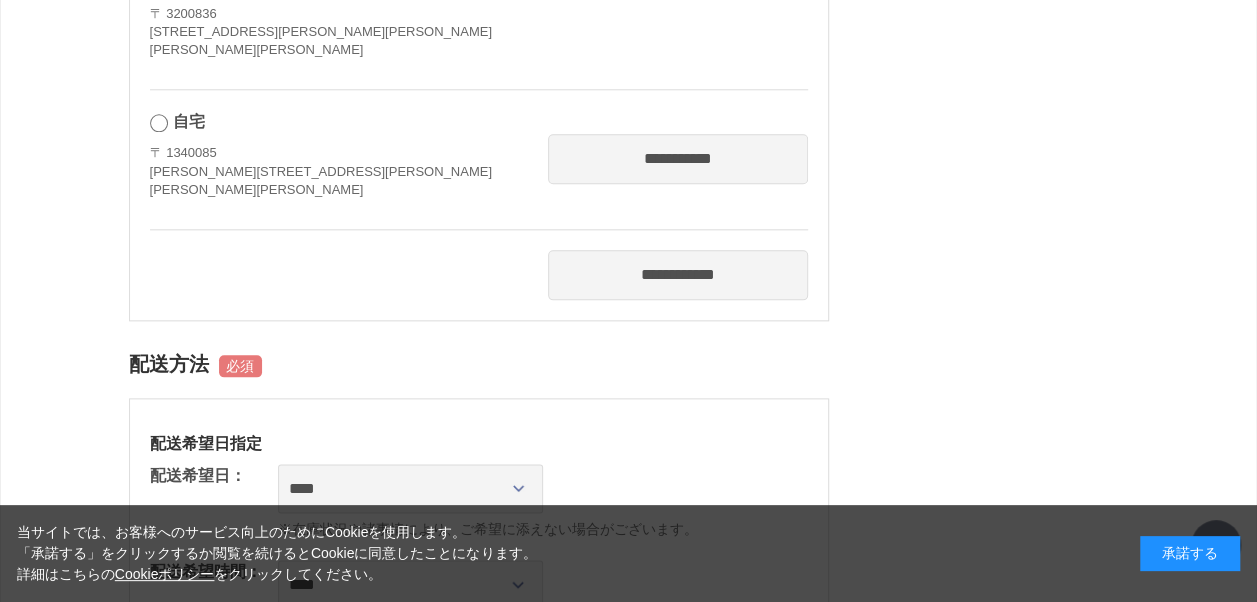 scroll, scrollTop: 1052, scrollLeft: 0, axis: vertical 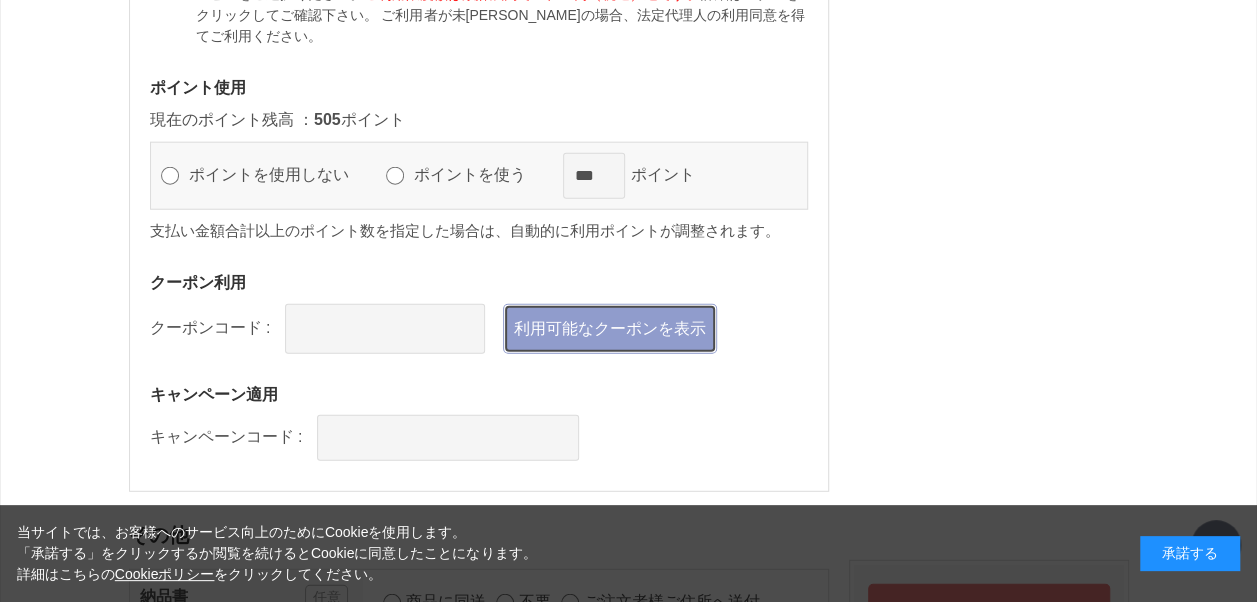 click on "利用可能なクーポンを表示" at bounding box center [610, 329] 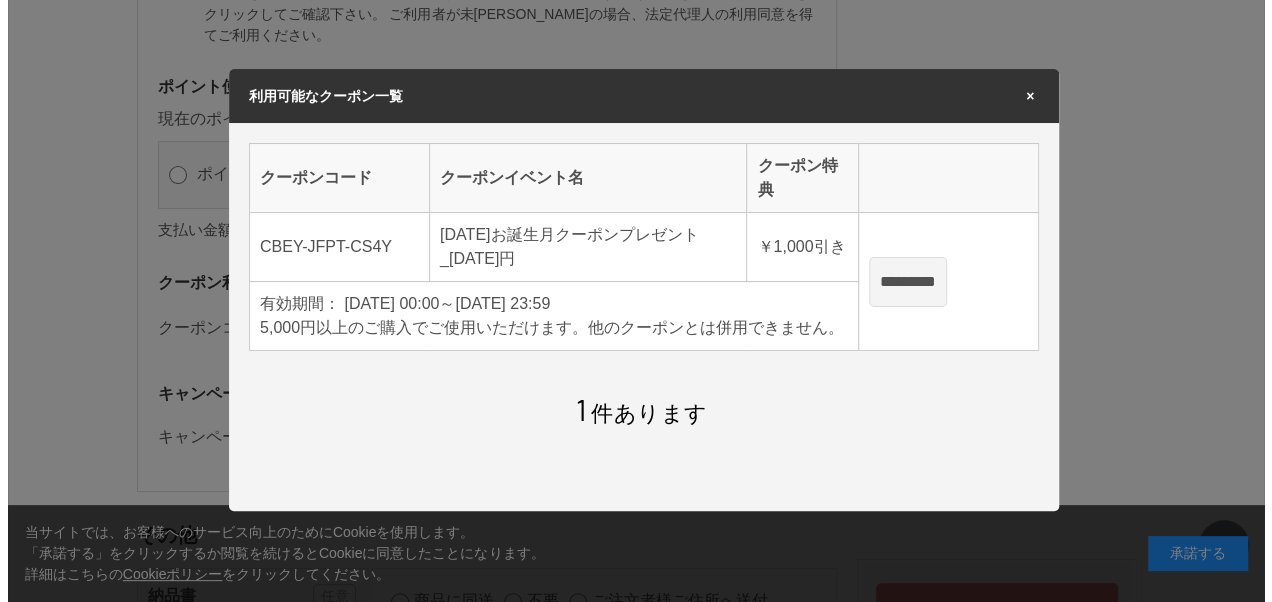 scroll, scrollTop: 0, scrollLeft: 0, axis: both 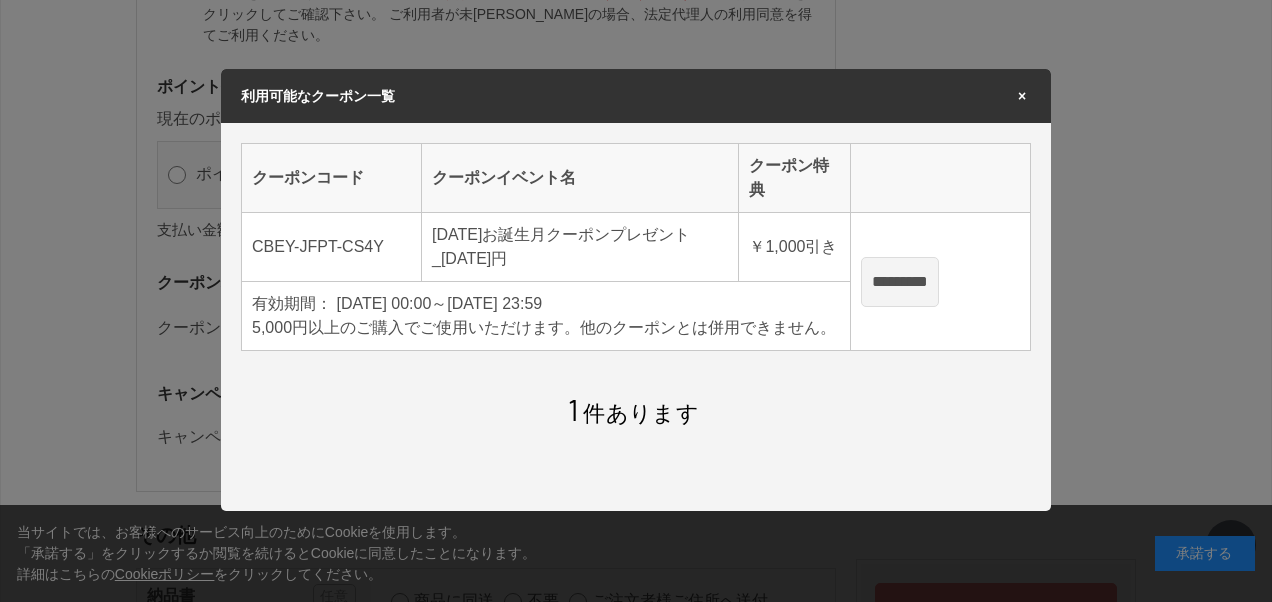 click on "*********" at bounding box center [900, 282] 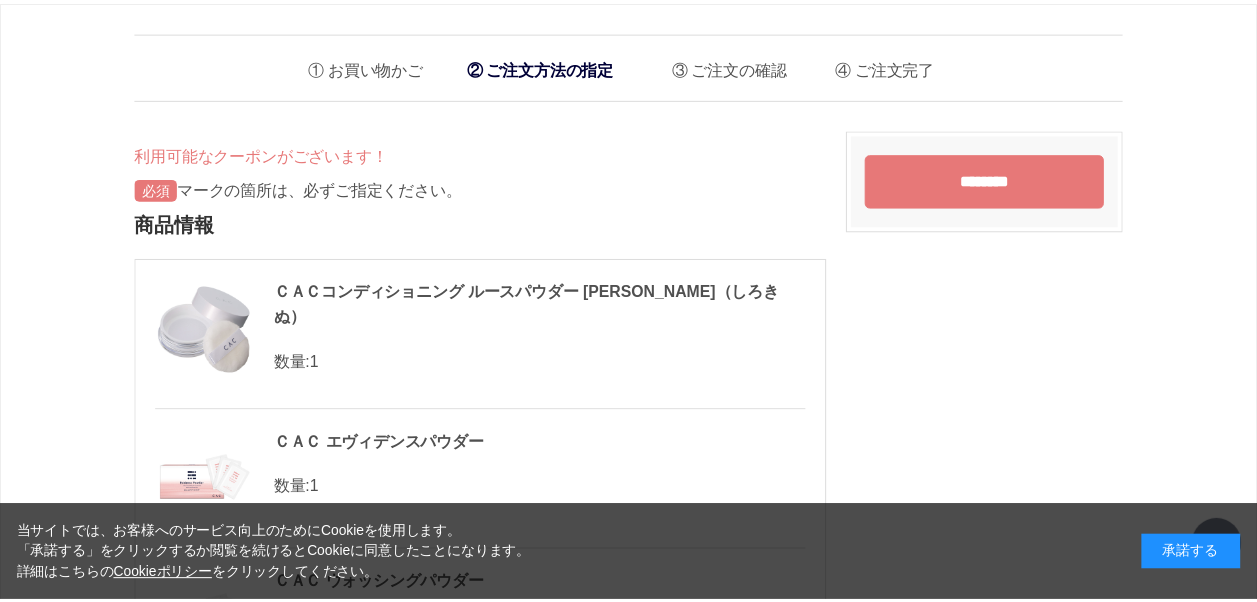 scroll, scrollTop: 2456, scrollLeft: 0, axis: vertical 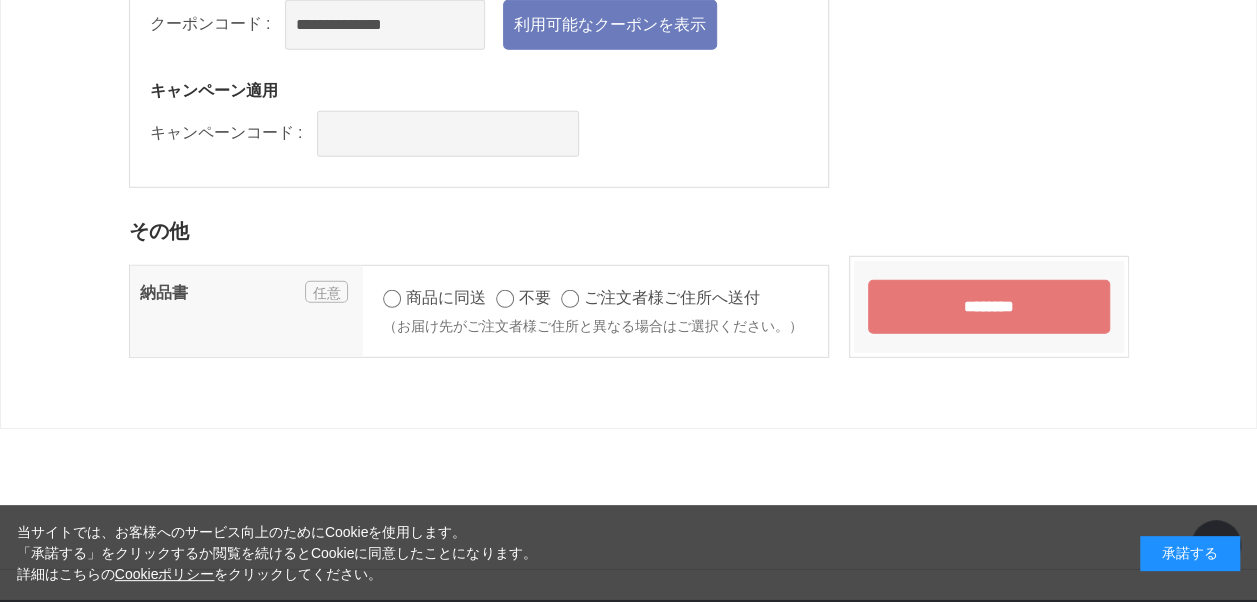 click on "********" at bounding box center (989, 307) 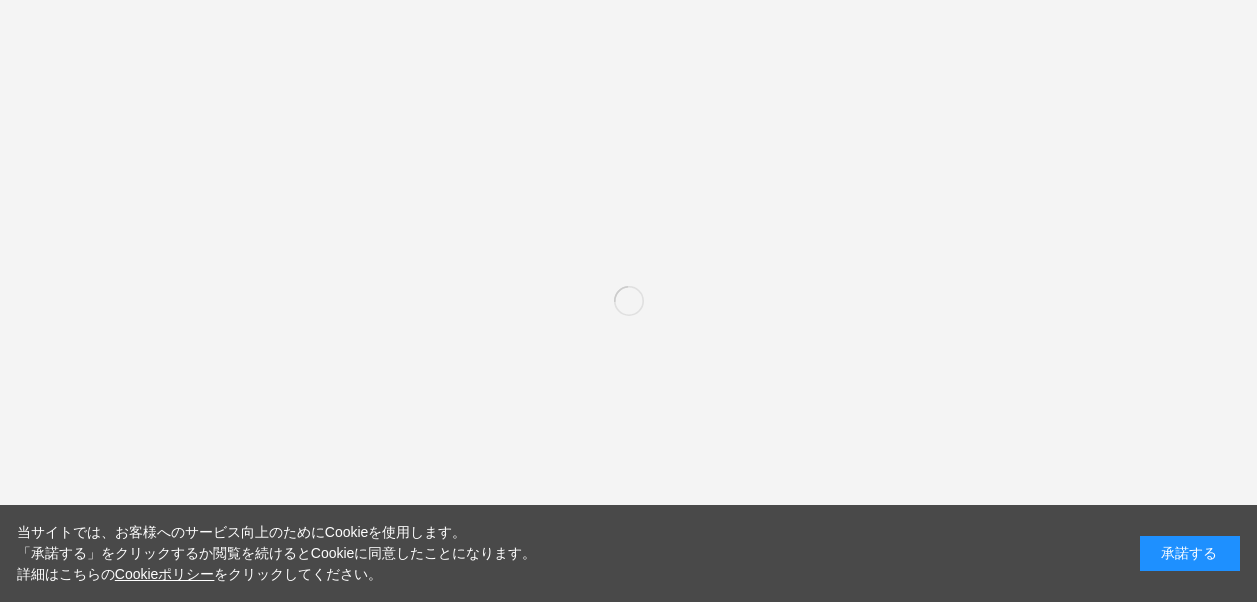 scroll, scrollTop: 0, scrollLeft: 0, axis: both 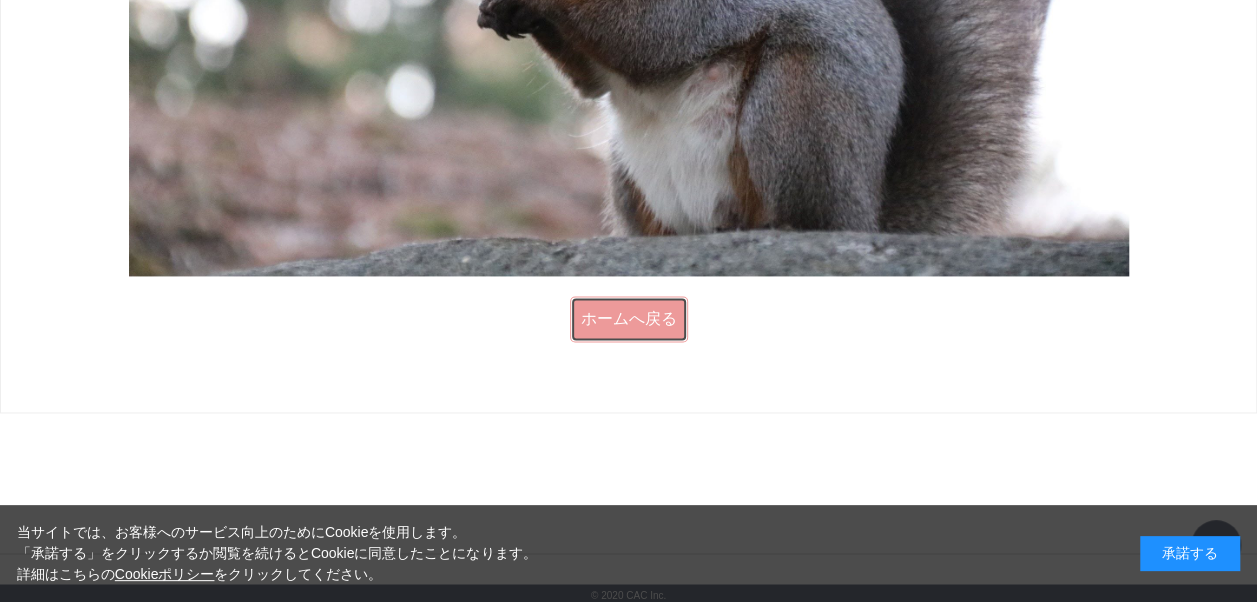 click on "ホームへ戻る" at bounding box center [629, 319] 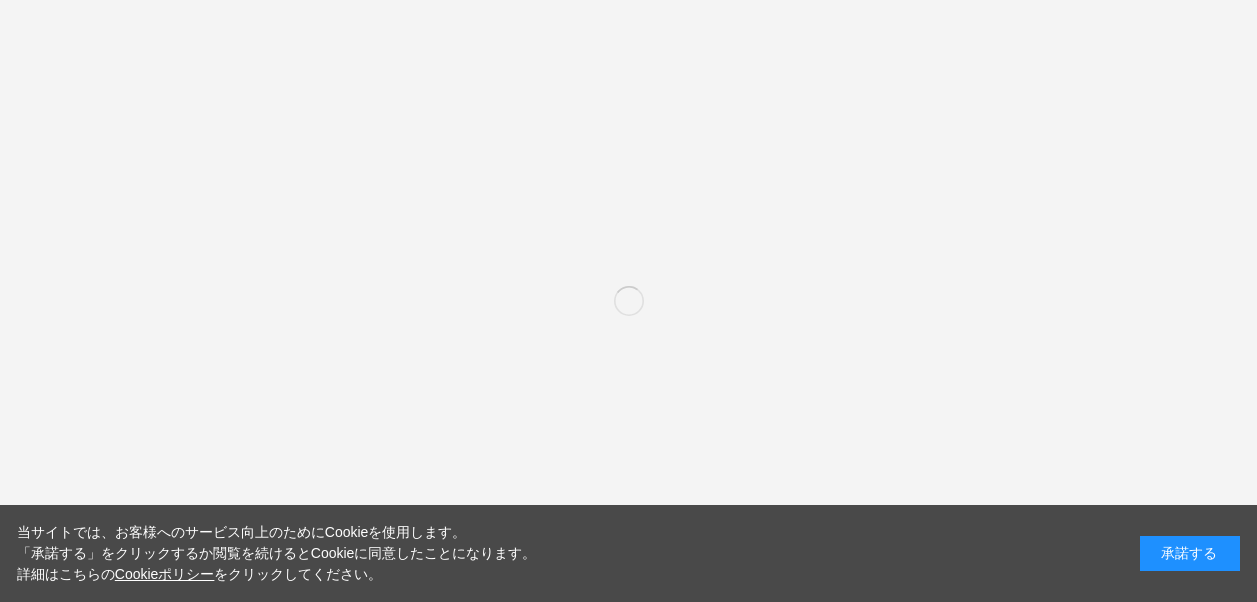 scroll, scrollTop: 0, scrollLeft: 0, axis: both 